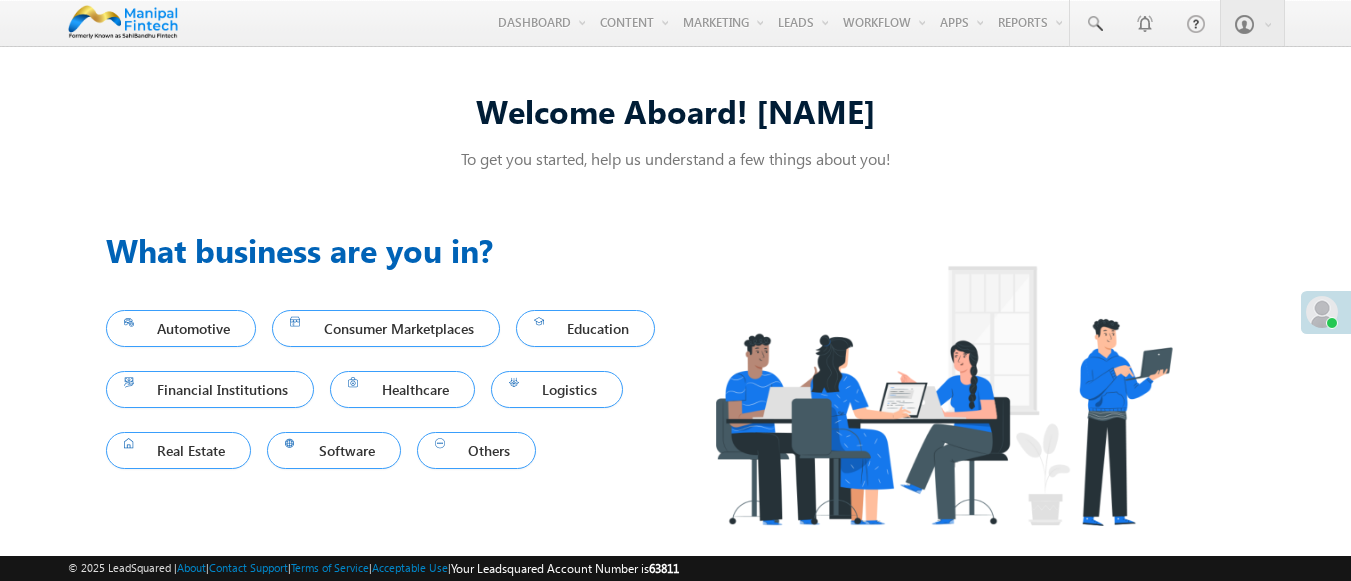 scroll, scrollTop: 0, scrollLeft: 0, axis: both 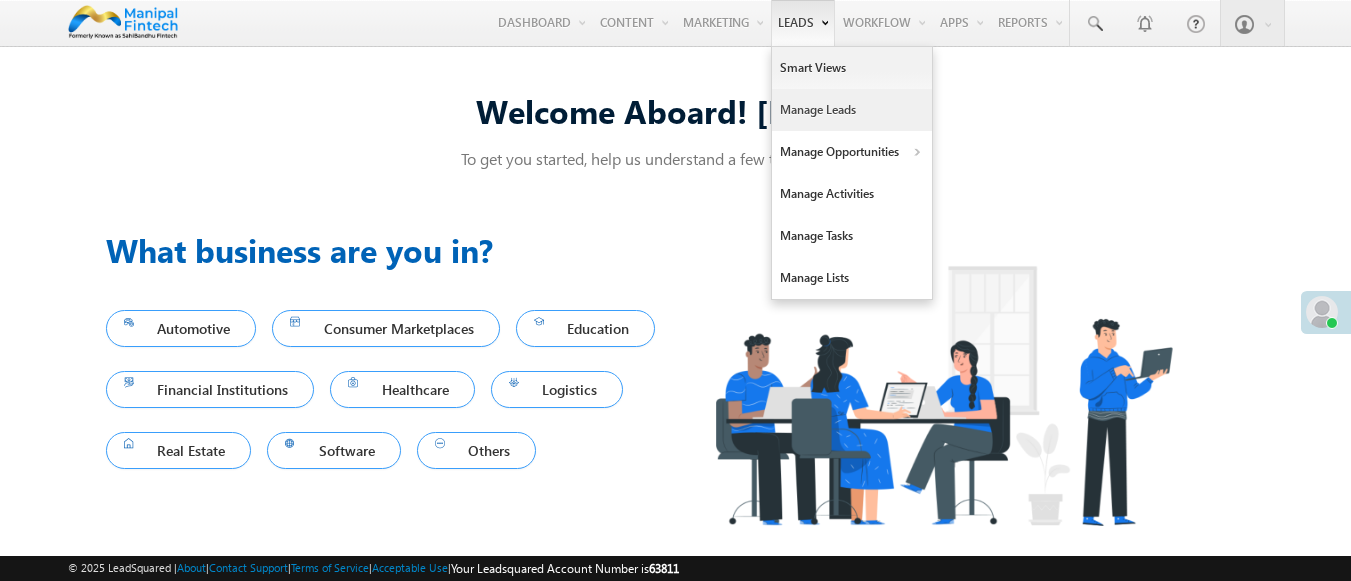 click on "Manage Leads" at bounding box center (852, 110) 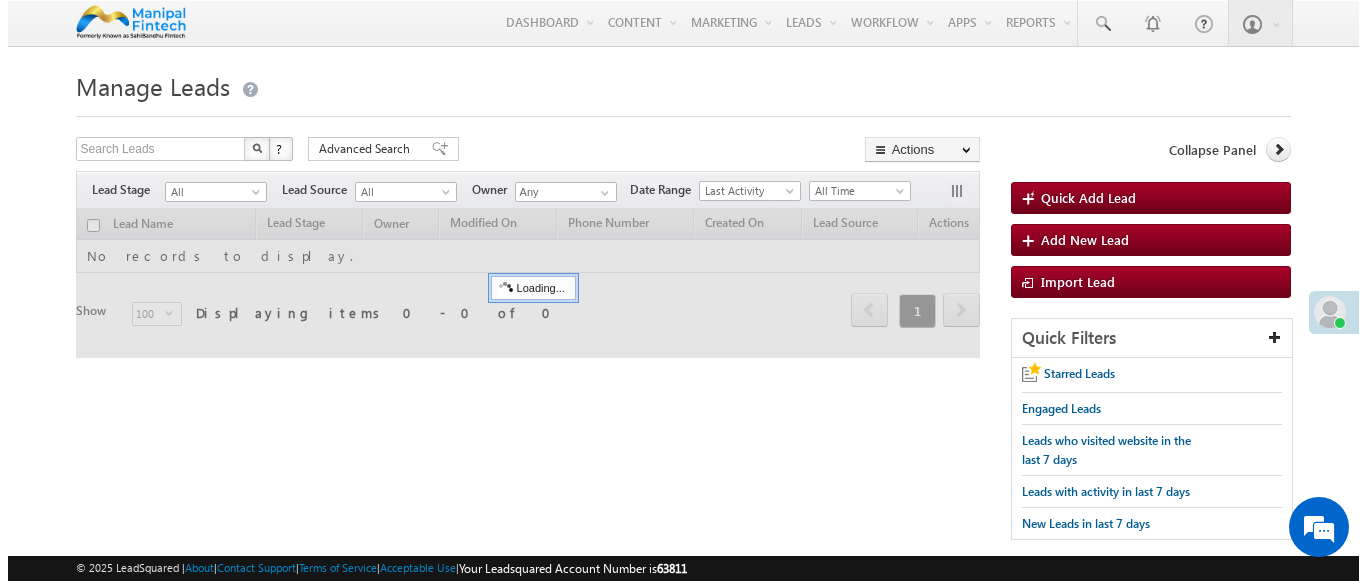 scroll, scrollTop: 0, scrollLeft: 0, axis: both 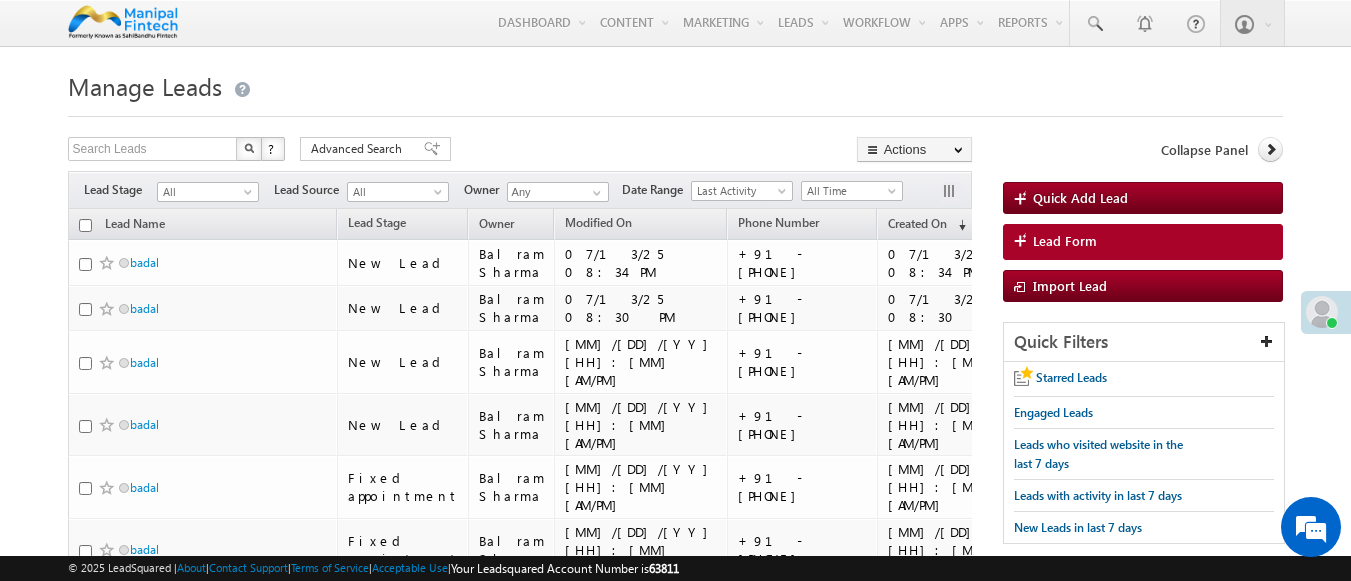 click on "Lead Form" at bounding box center [1065, 241] 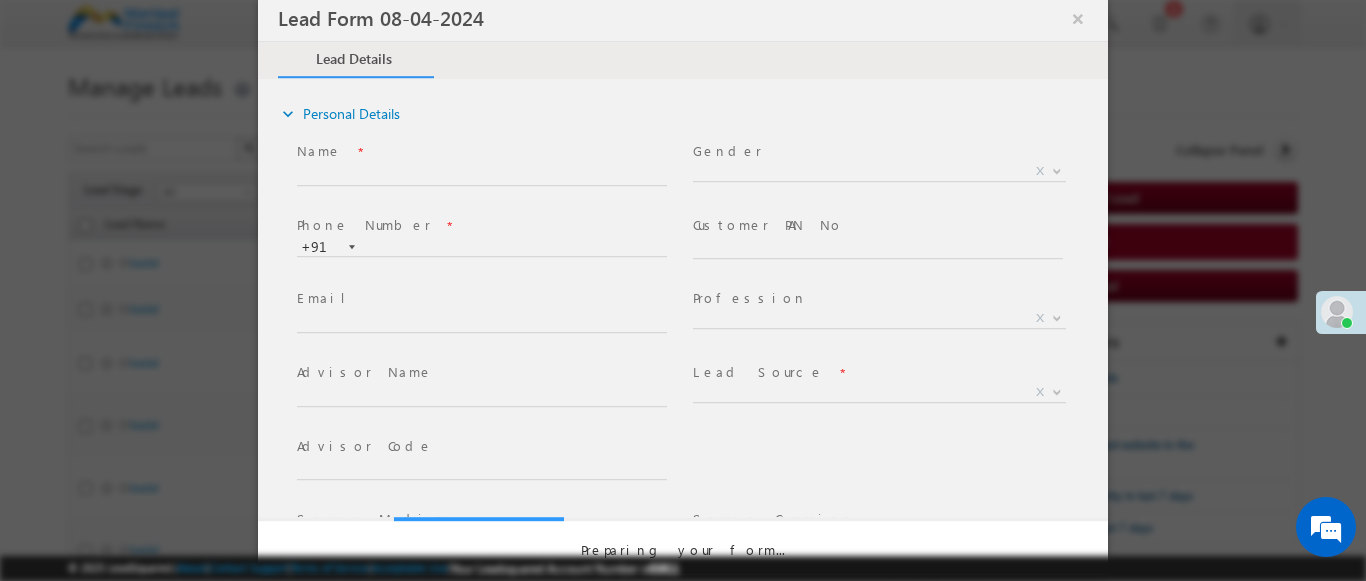 select on "Open" 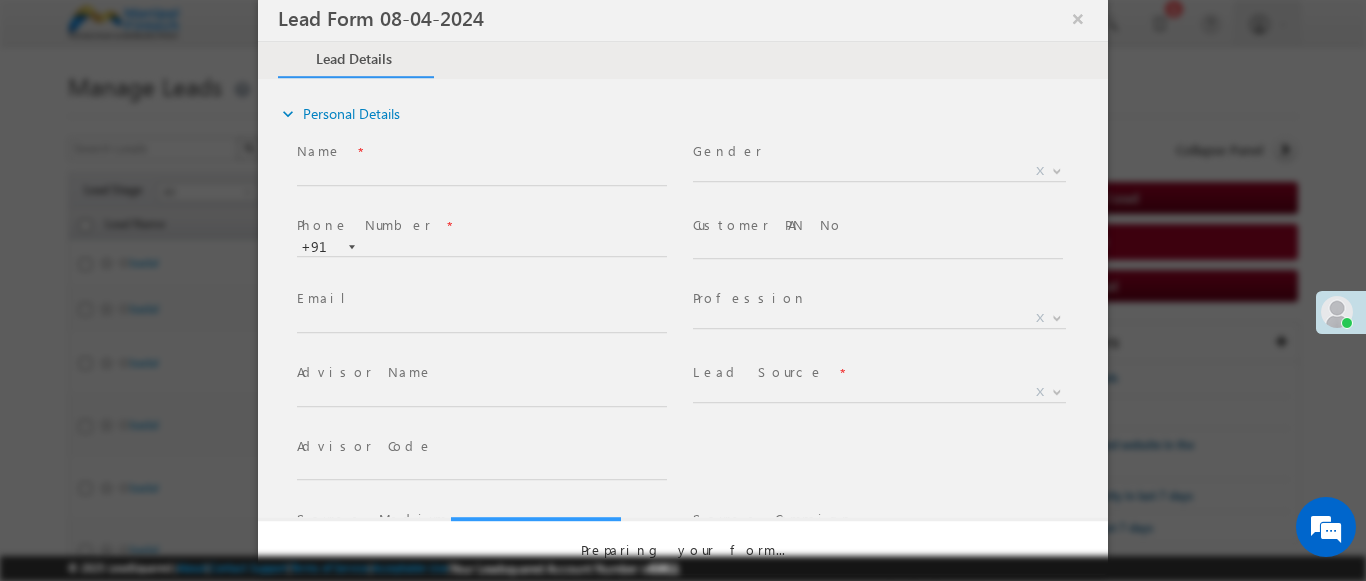 scroll, scrollTop: 0, scrollLeft: 0, axis: both 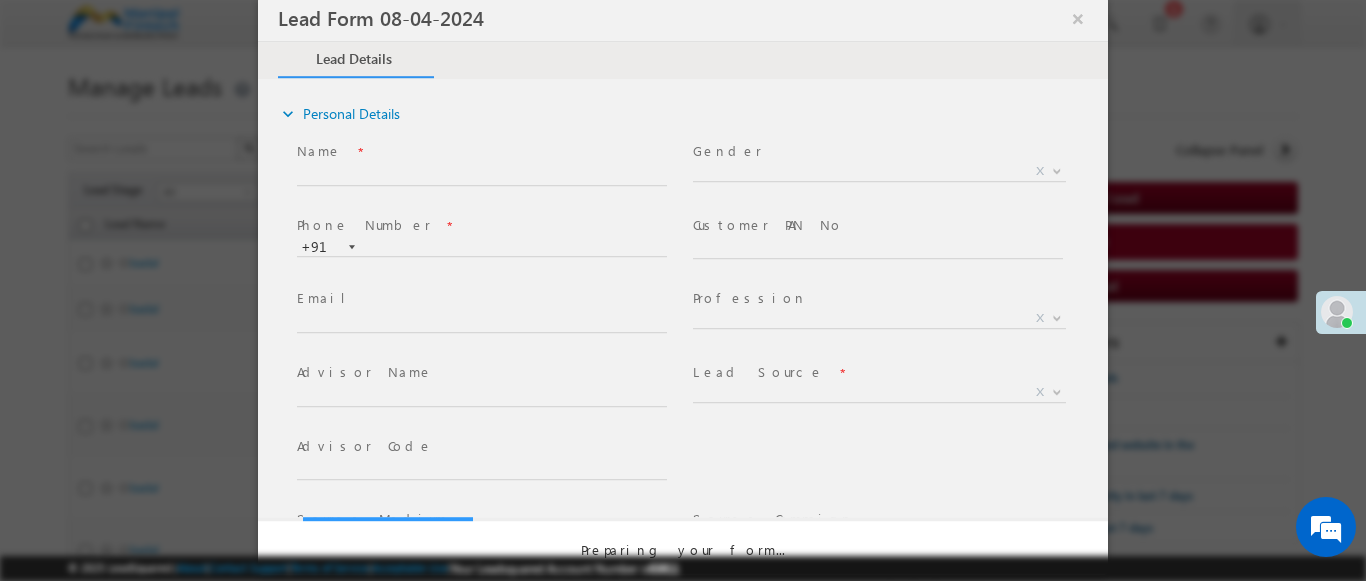 select on "Prospecting" 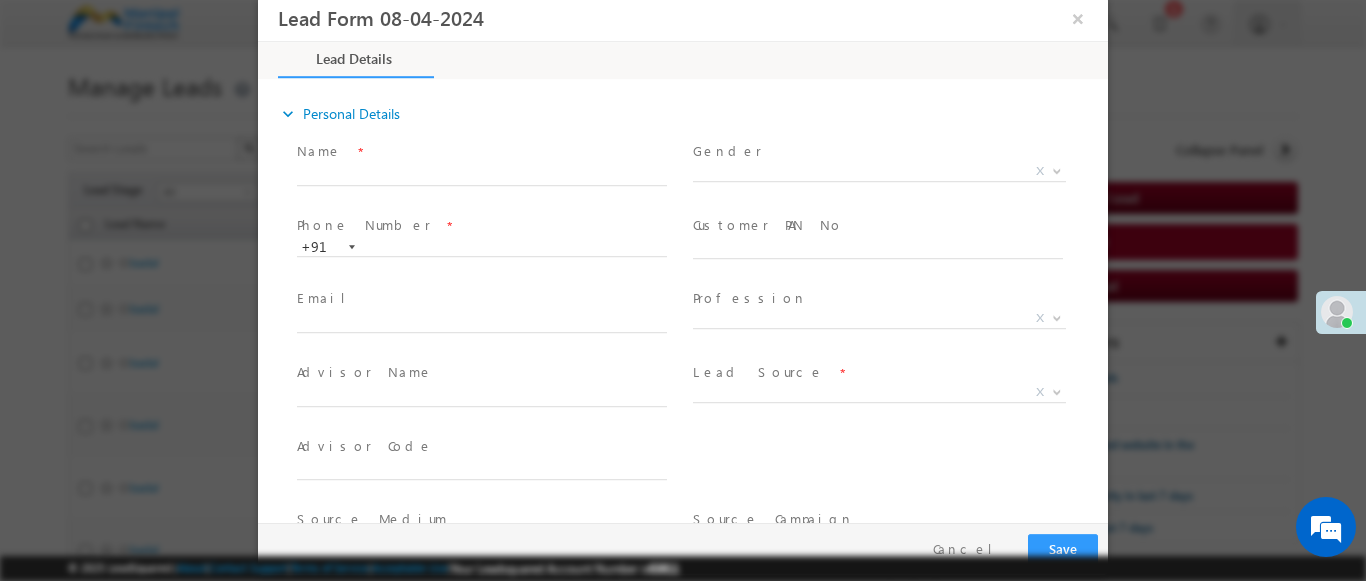 type on "07/13/25 9:29 PM" 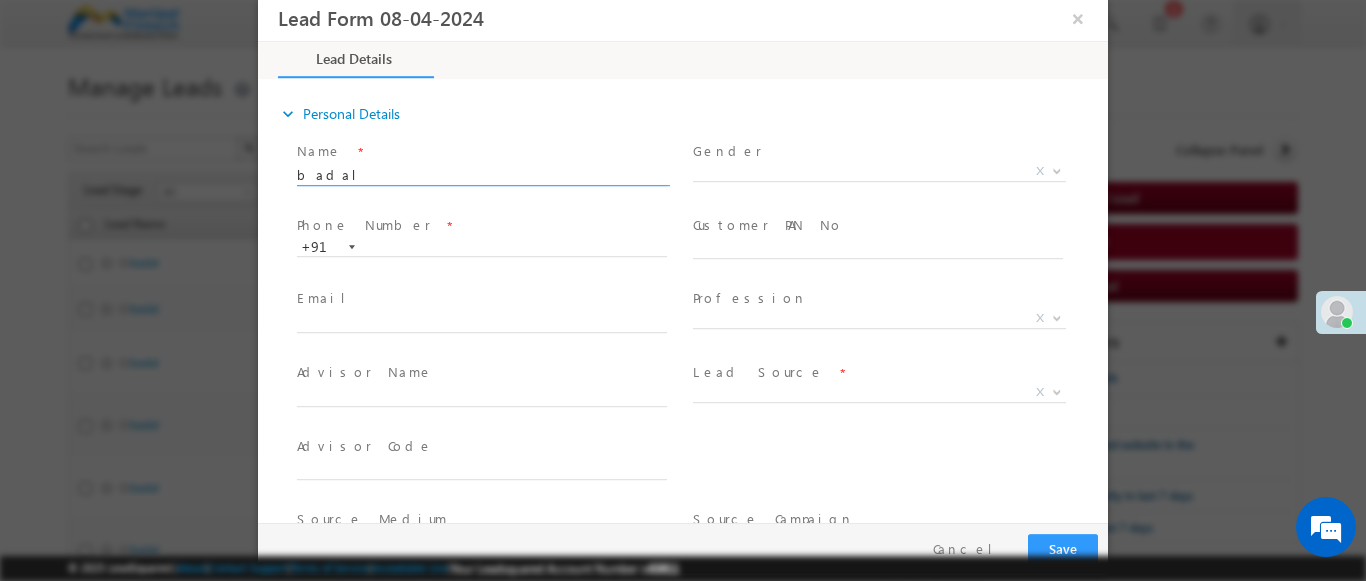 type on "badal" 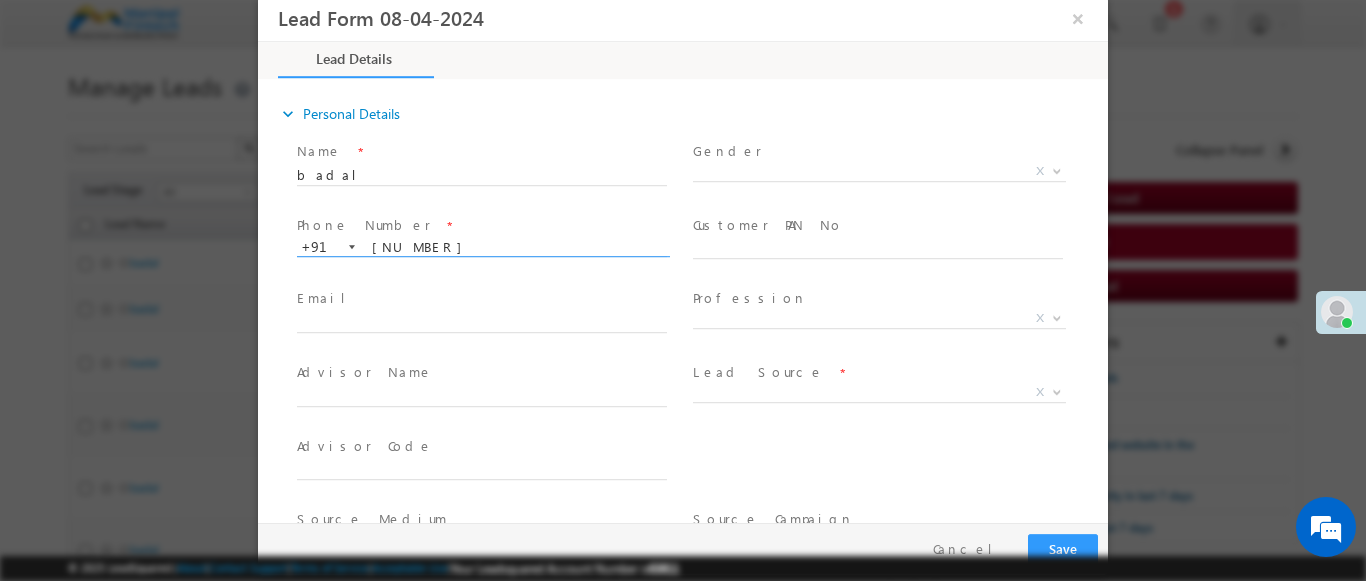 type on "9273493031" 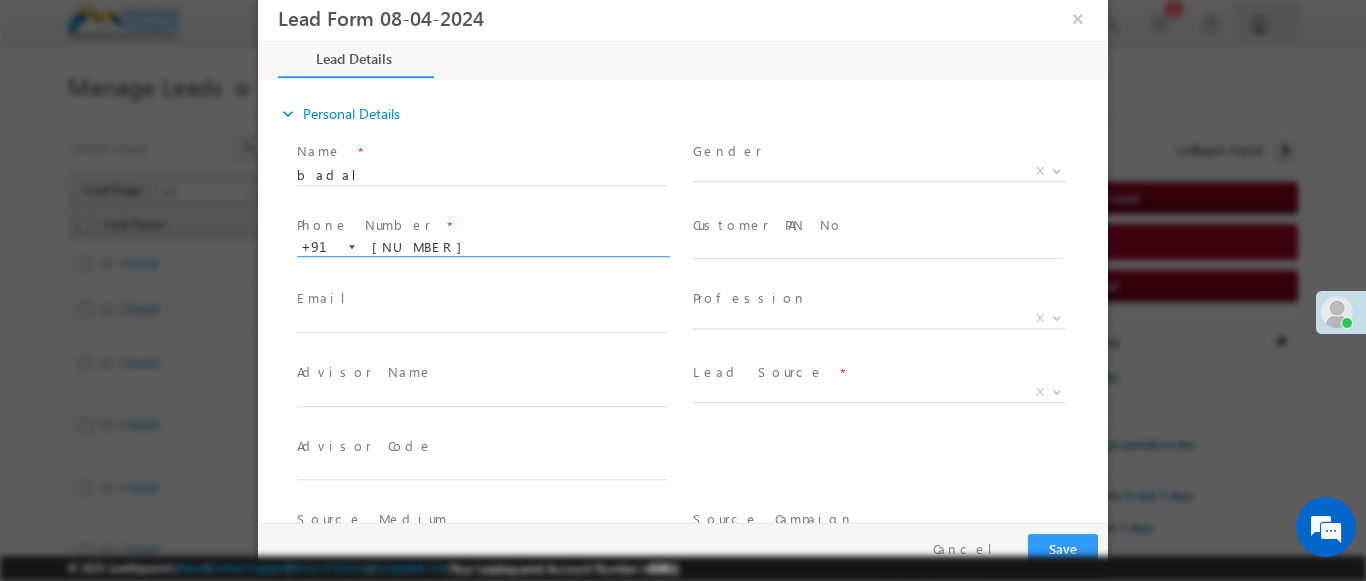 click at bounding box center [1057, 391] 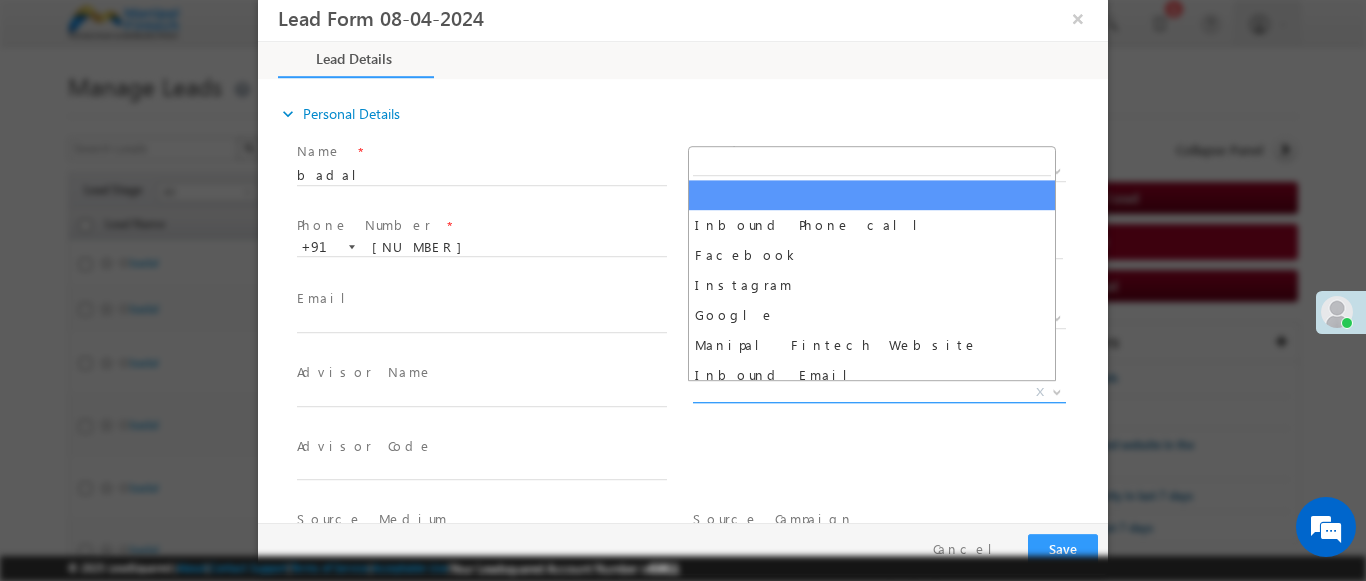 select on "Feedback" 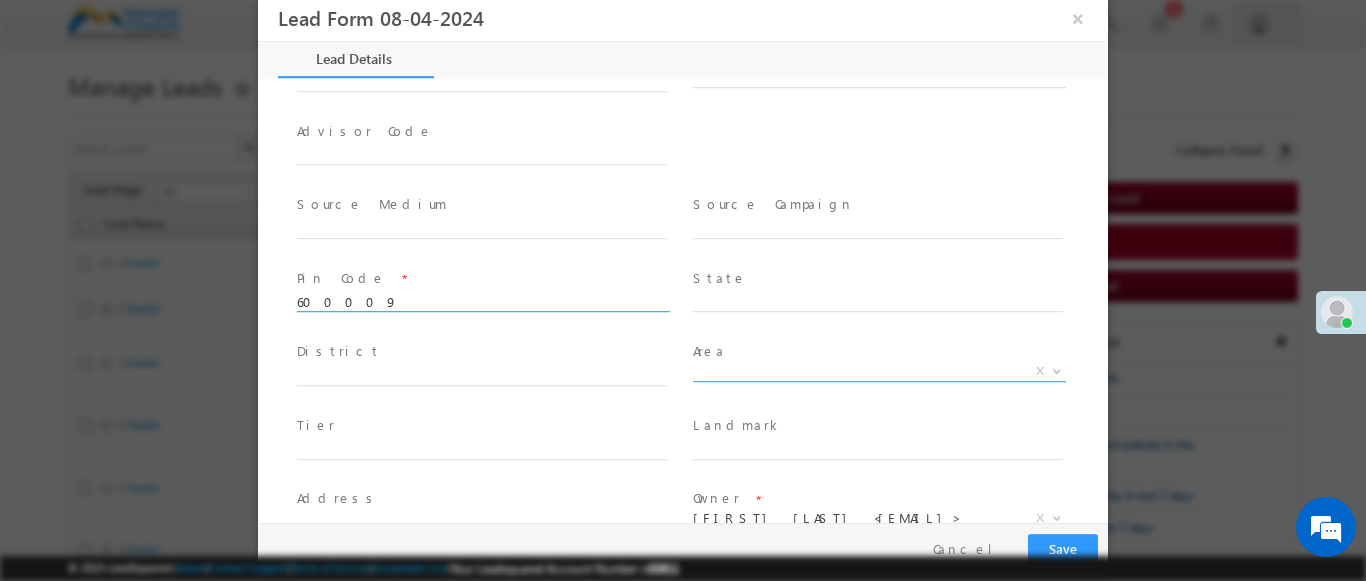 scroll, scrollTop: 886, scrollLeft: 0, axis: vertical 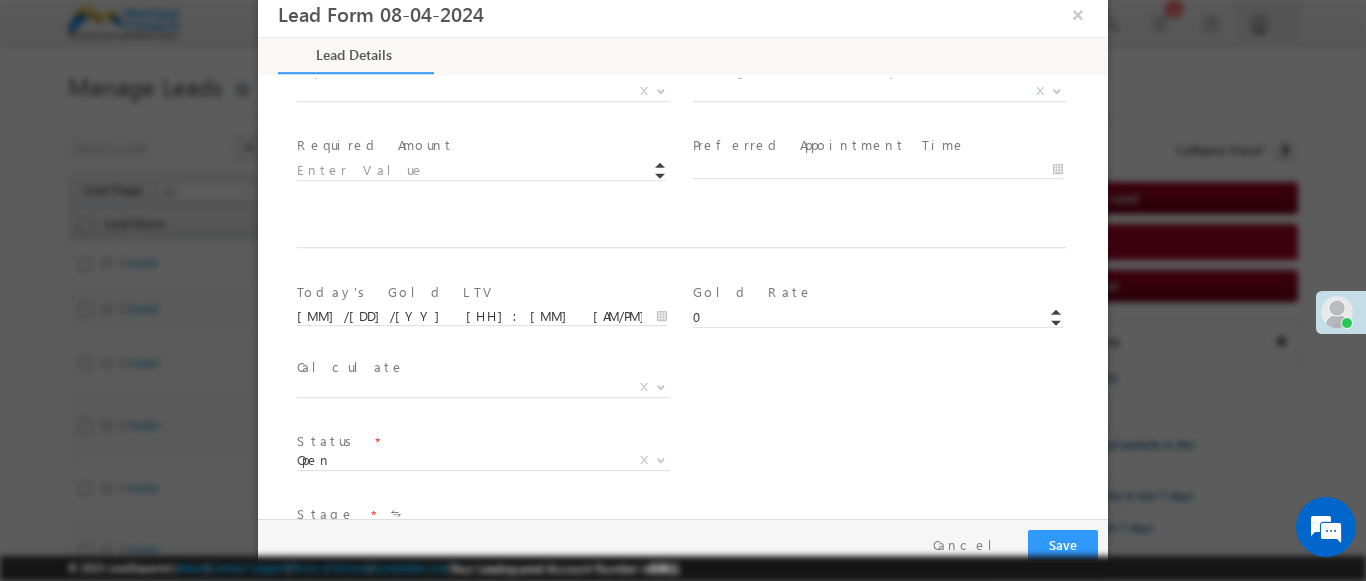 type on "600009" 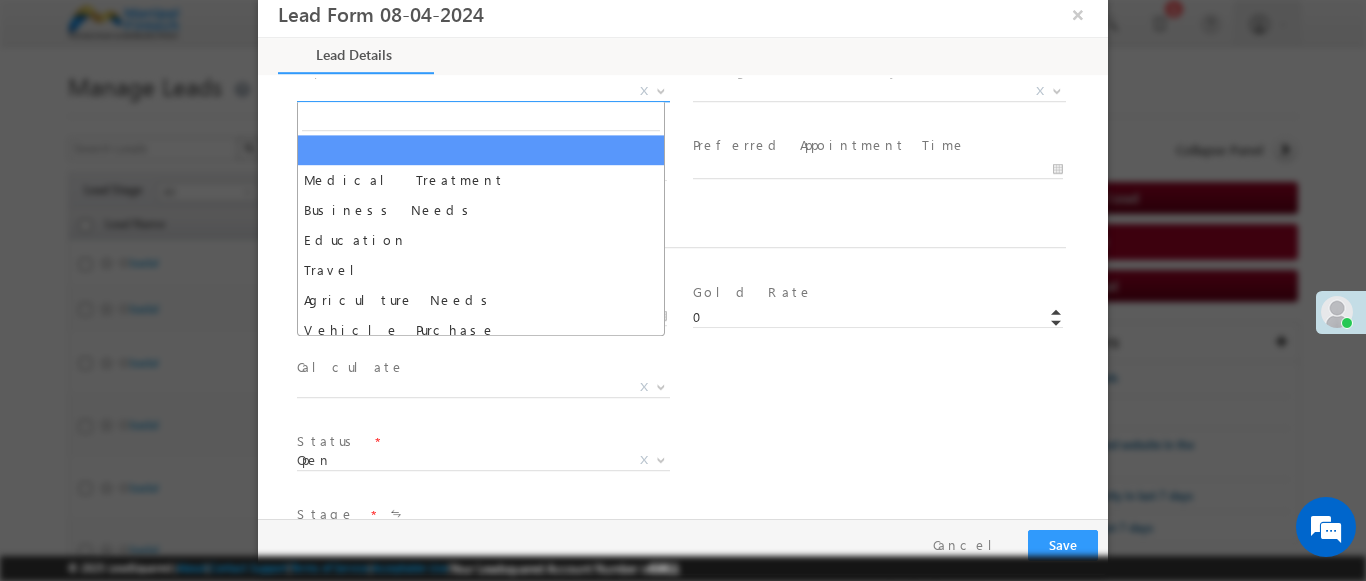 select on "Medical Treatment" 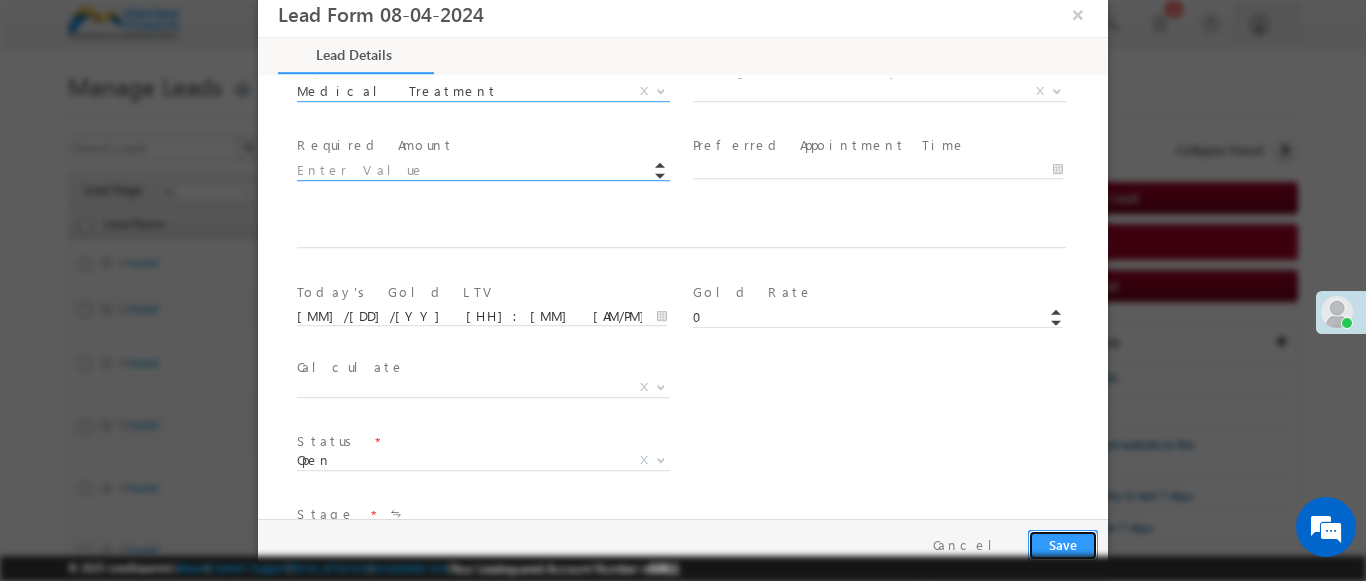 click on "Save" at bounding box center [1063, 545] 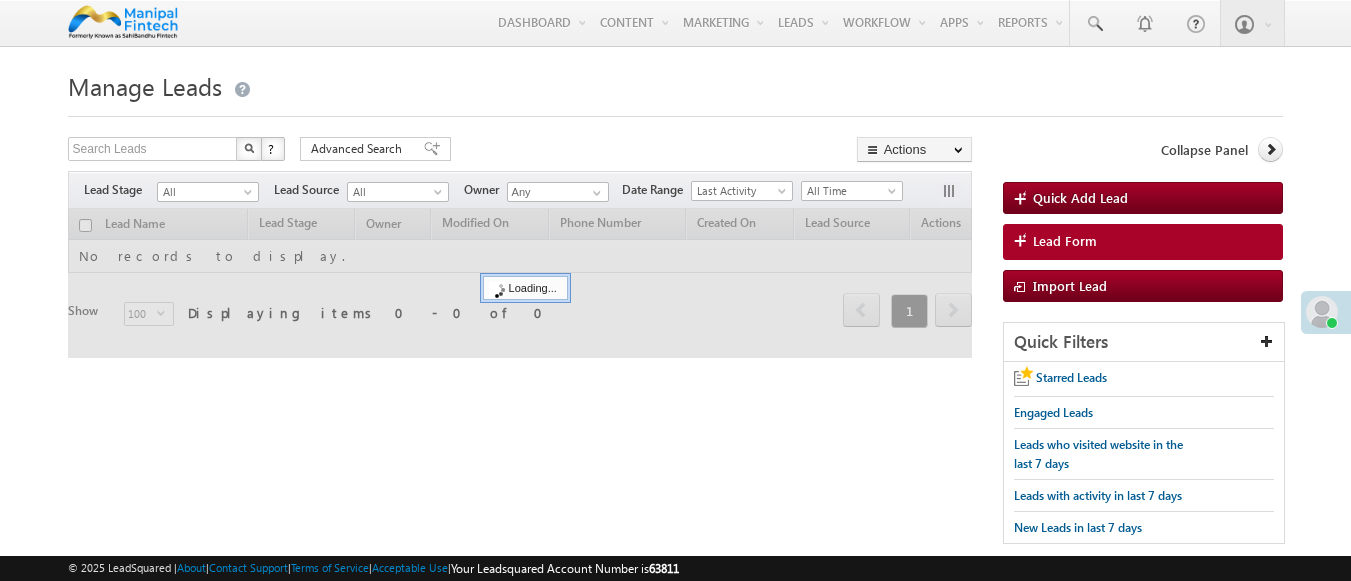 scroll, scrollTop: 0, scrollLeft: 0, axis: both 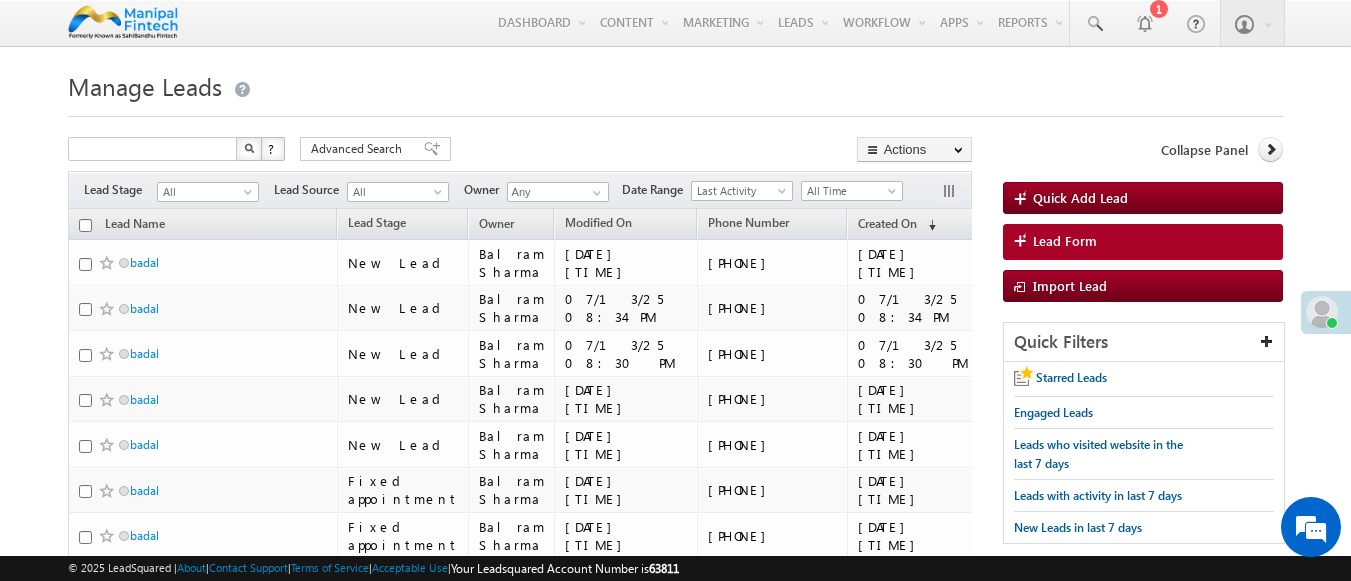 type on "Search Leads" 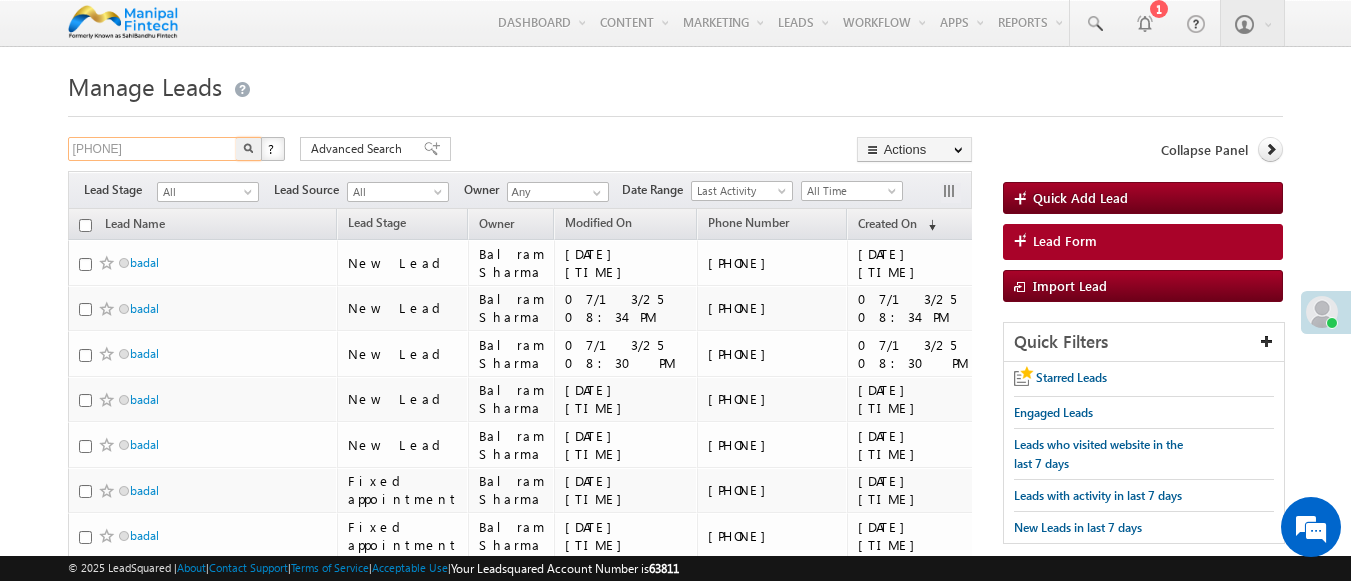 type on "[PHONE]" 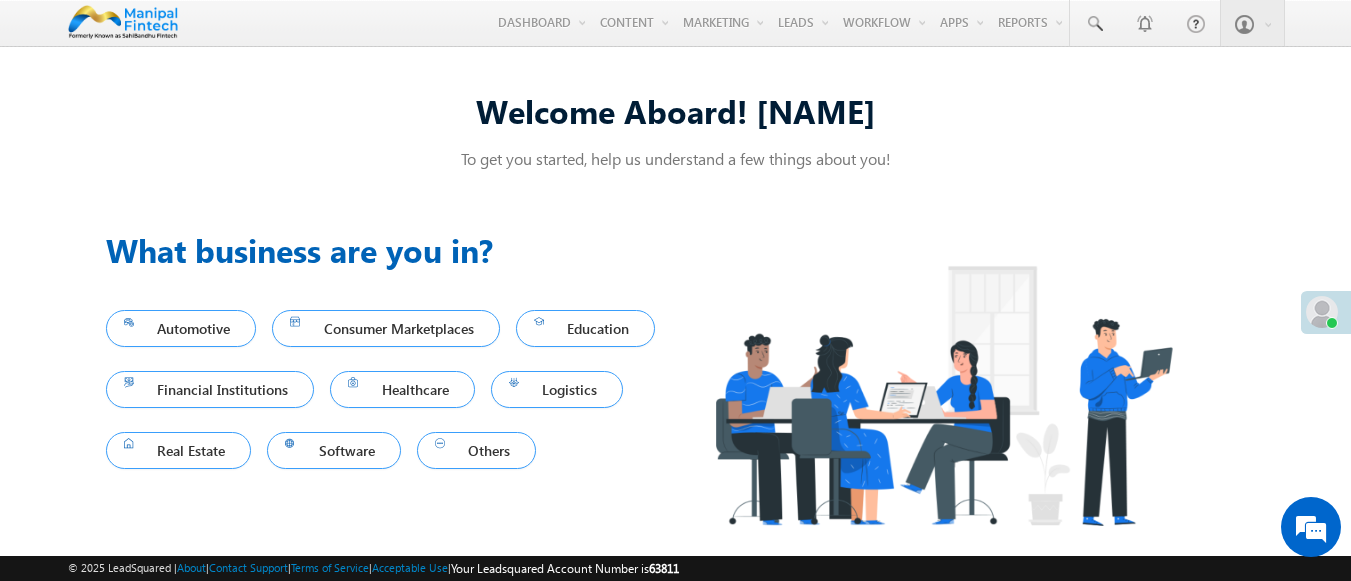 scroll, scrollTop: 0, scrollLeft: 0, axis: both 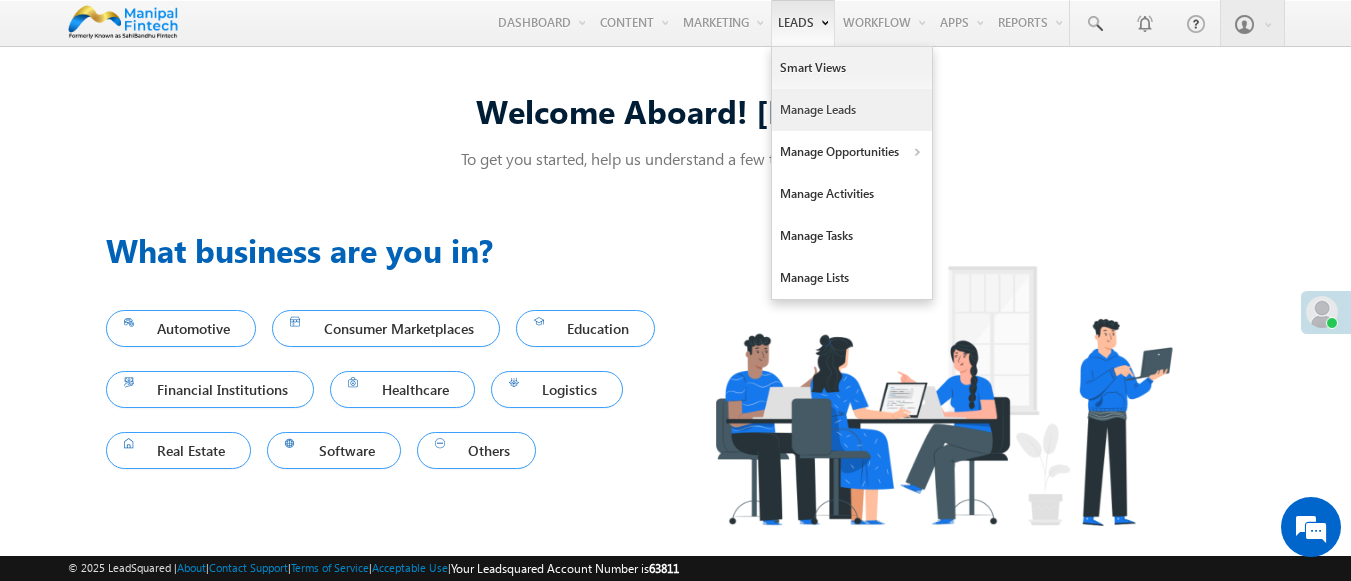 click on "Manage Leads" at bounding box center [852, 110] 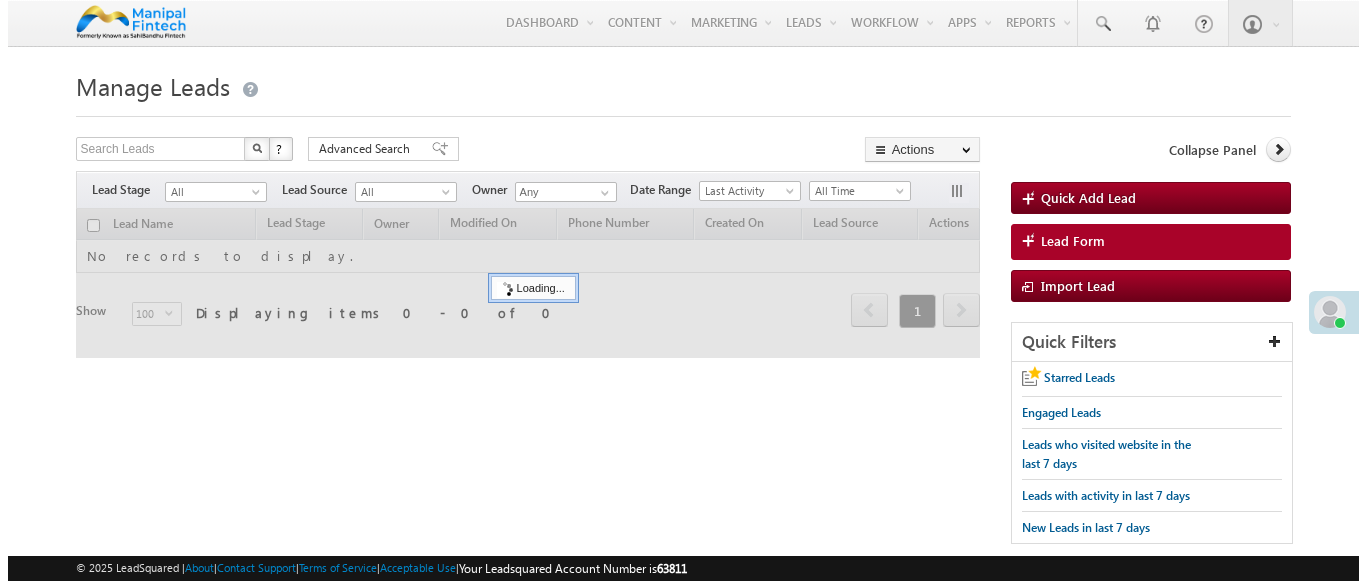 scroll, scrollTop: 0, scrollLeft: 0, axis: both 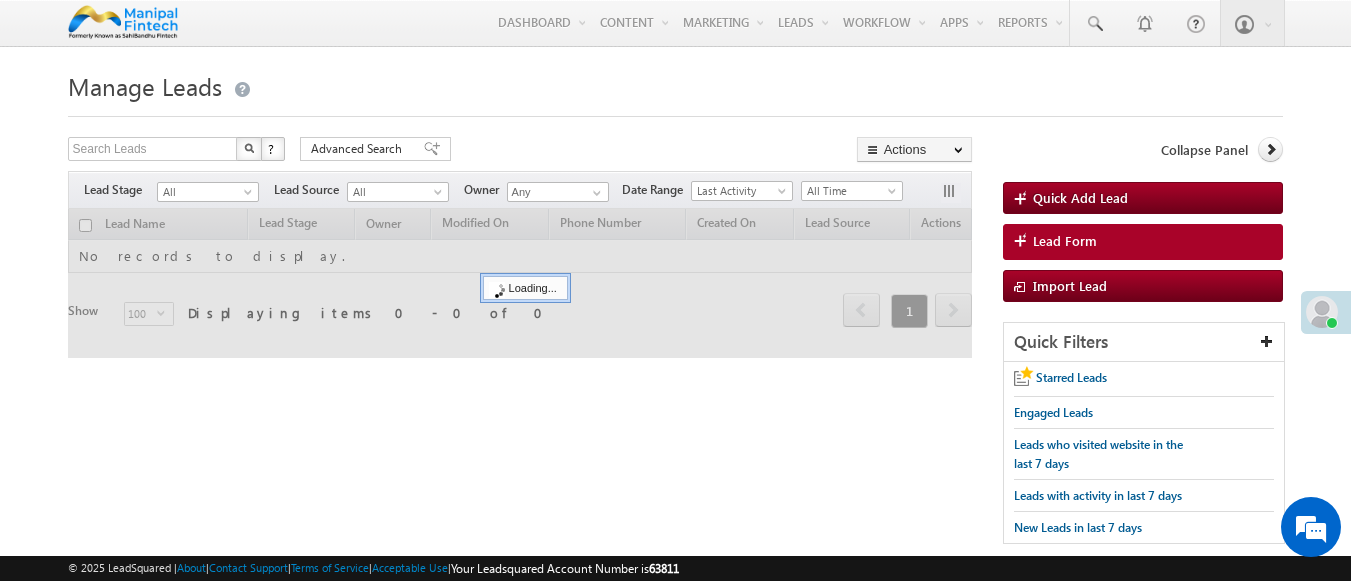 click on "Lead Form" at bounding box center (1065, 241) 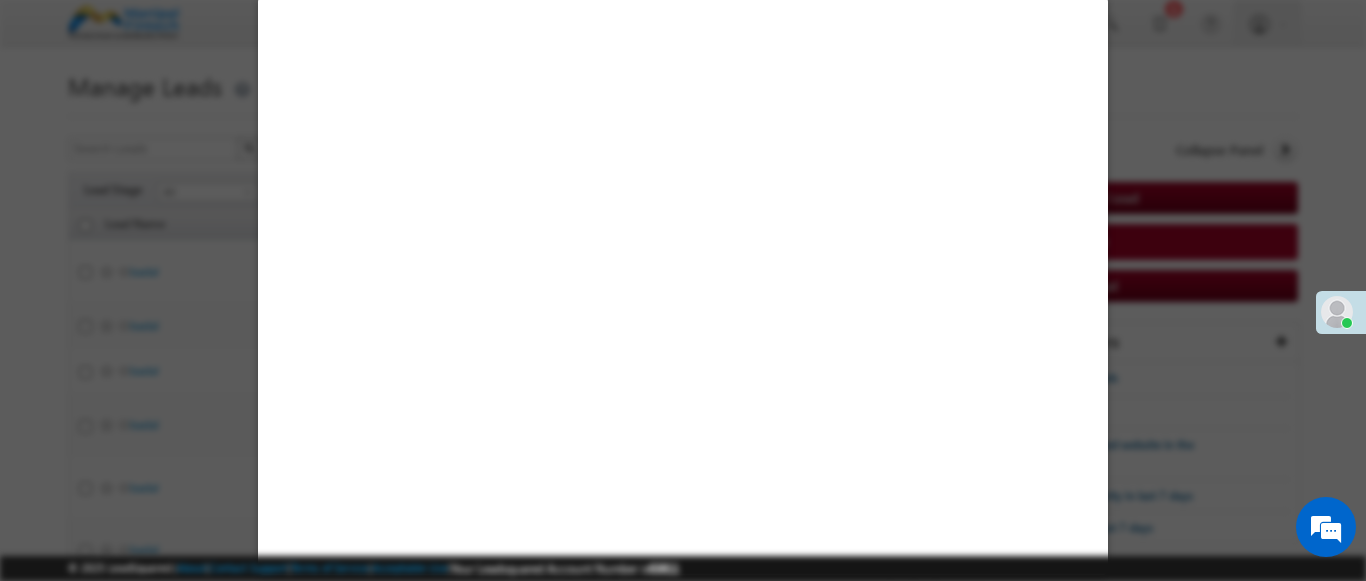select on "Open" 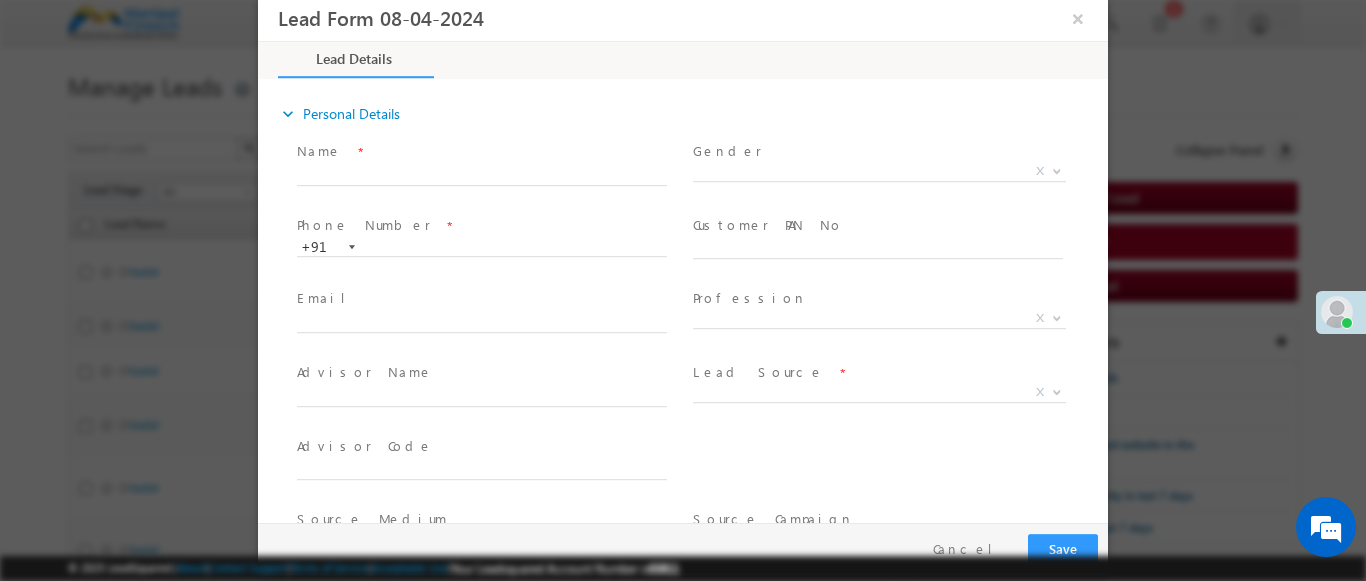 scroll, scrollTop: 0, scrollLeft: 0, axis: both 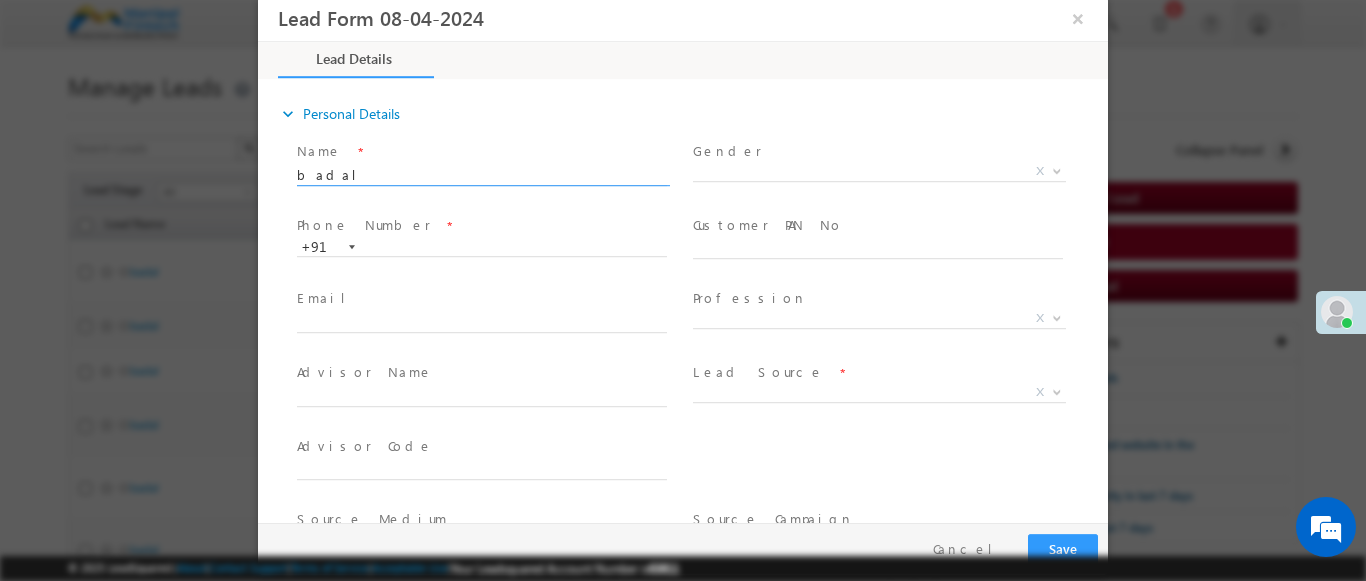 type on "badal" 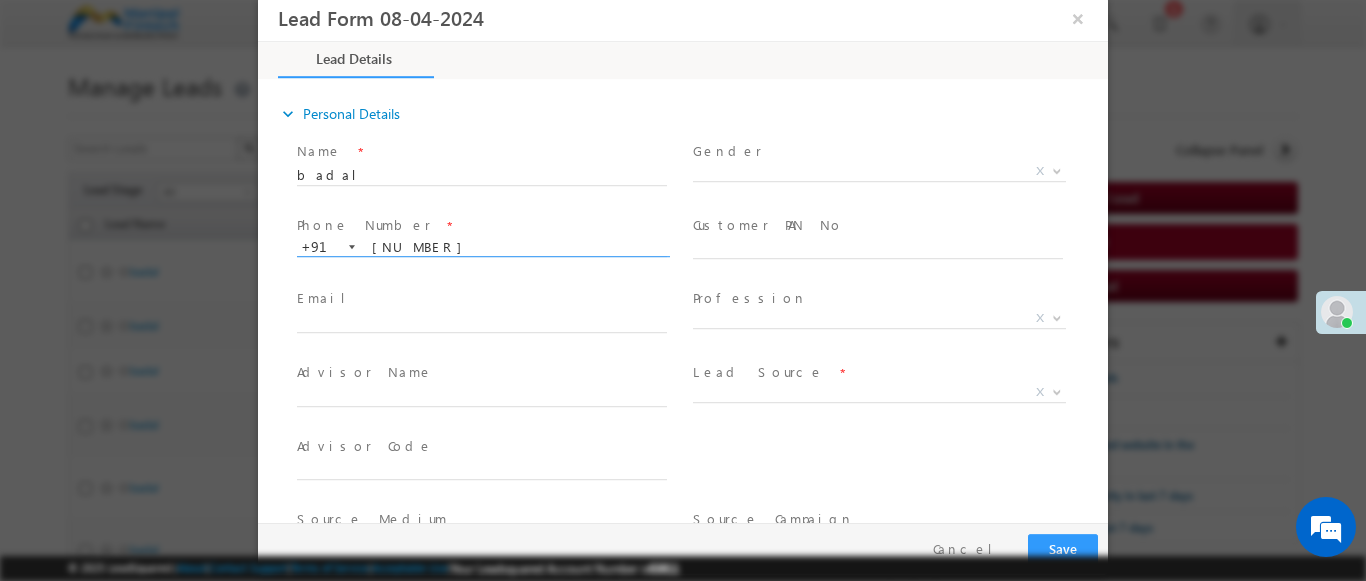 type on "9386575346" 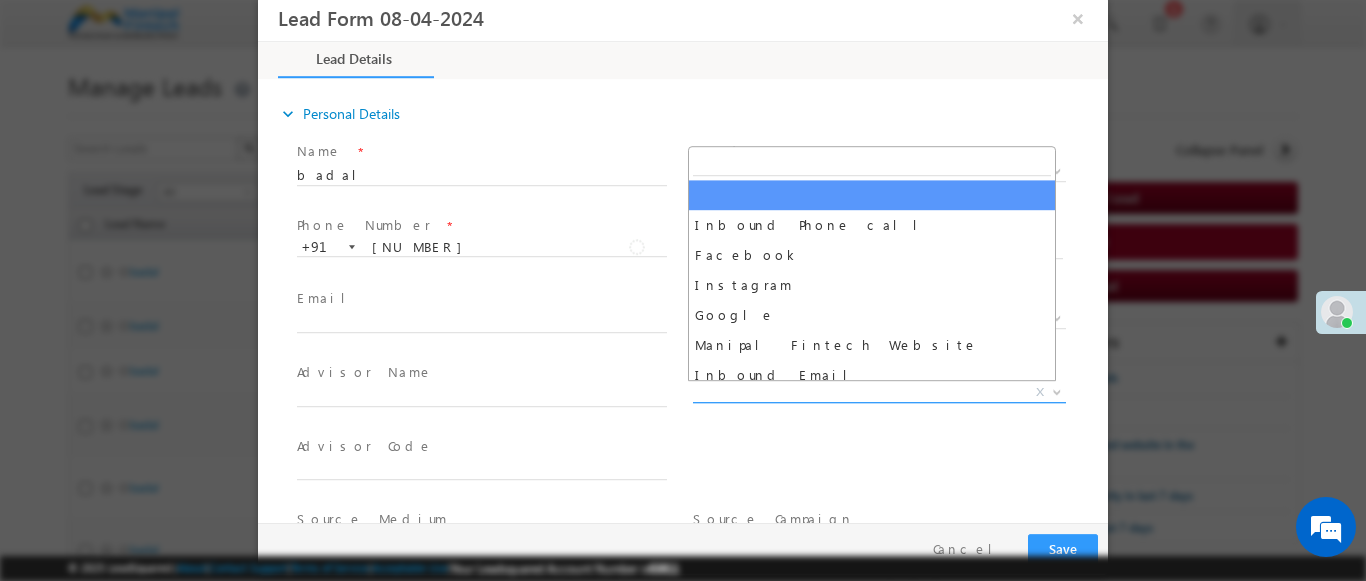 scroll, scrollTop: 1570, scrollLeft: 0, axis: vertical 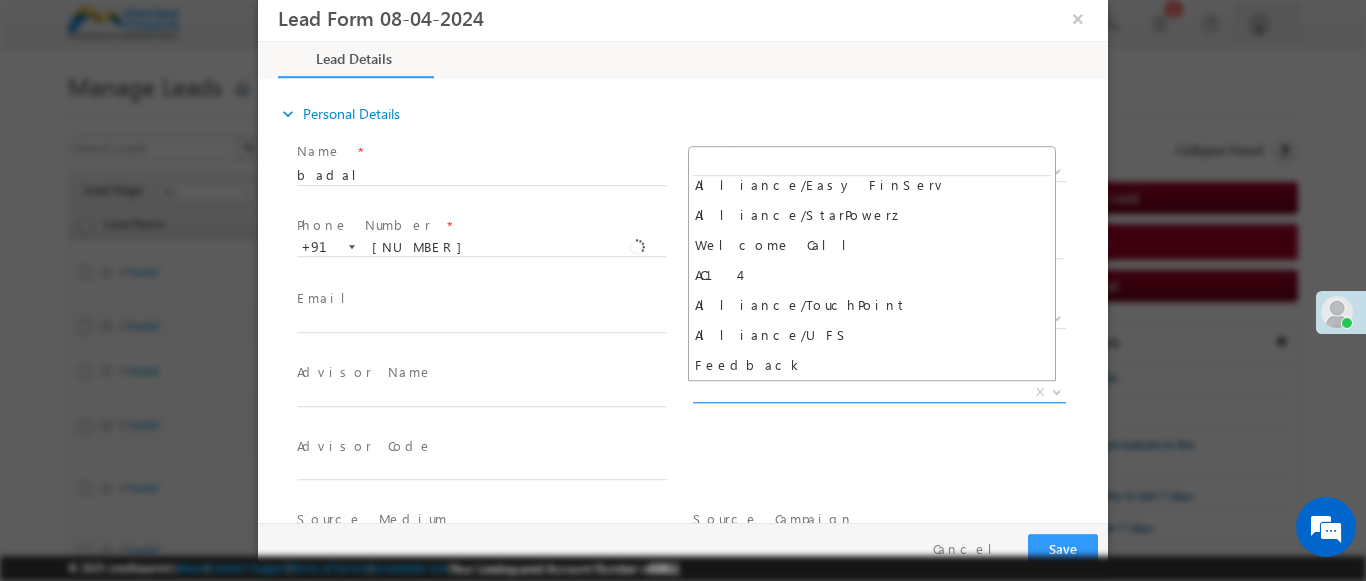 select on "Feedback" 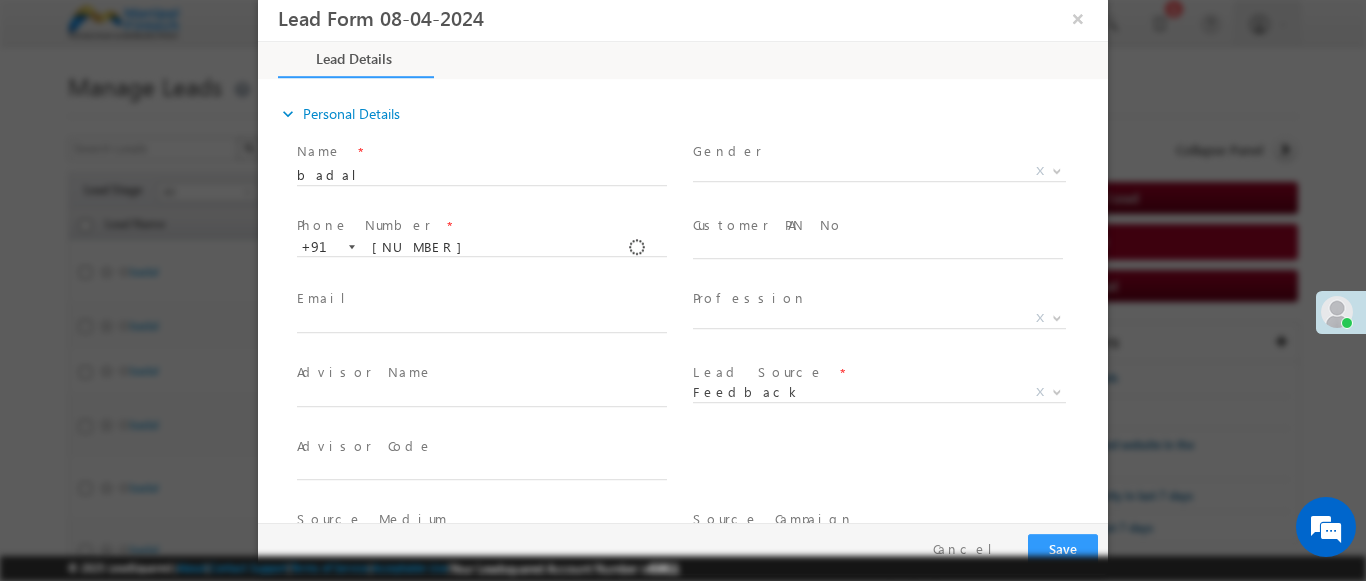 scroll, scrollTop: 315, scrollLeft: 0, axis: vertical 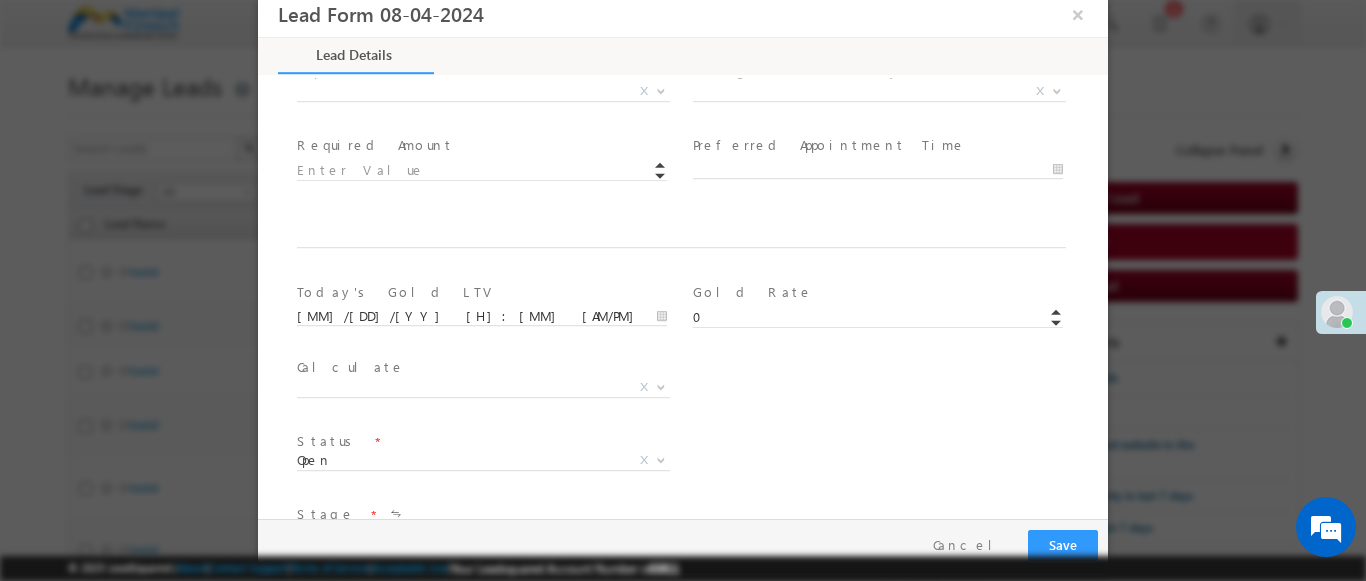 type on "600004" 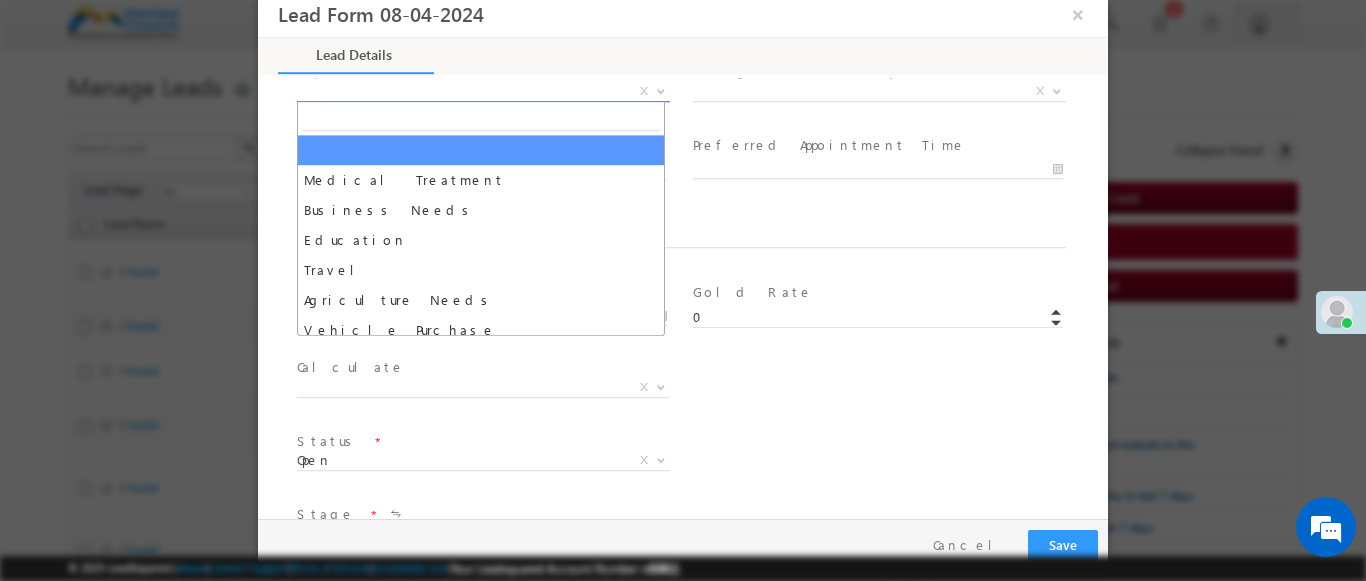 select on "Medical Treatment" 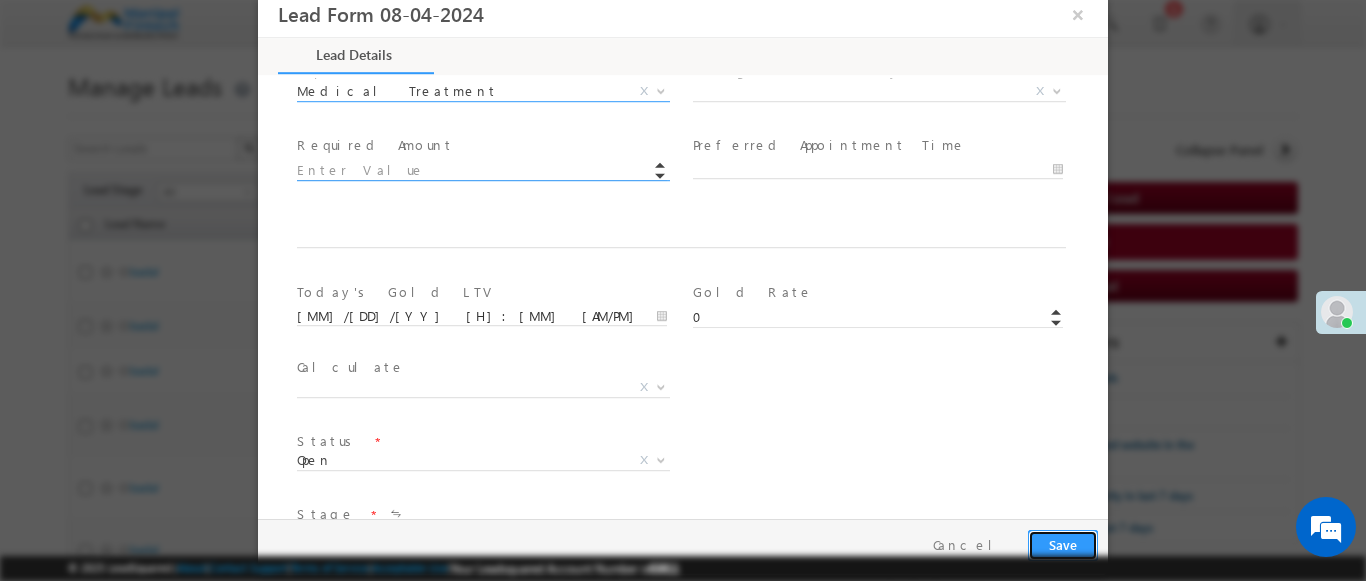click on "Save" at bounding box center (1063, 545) 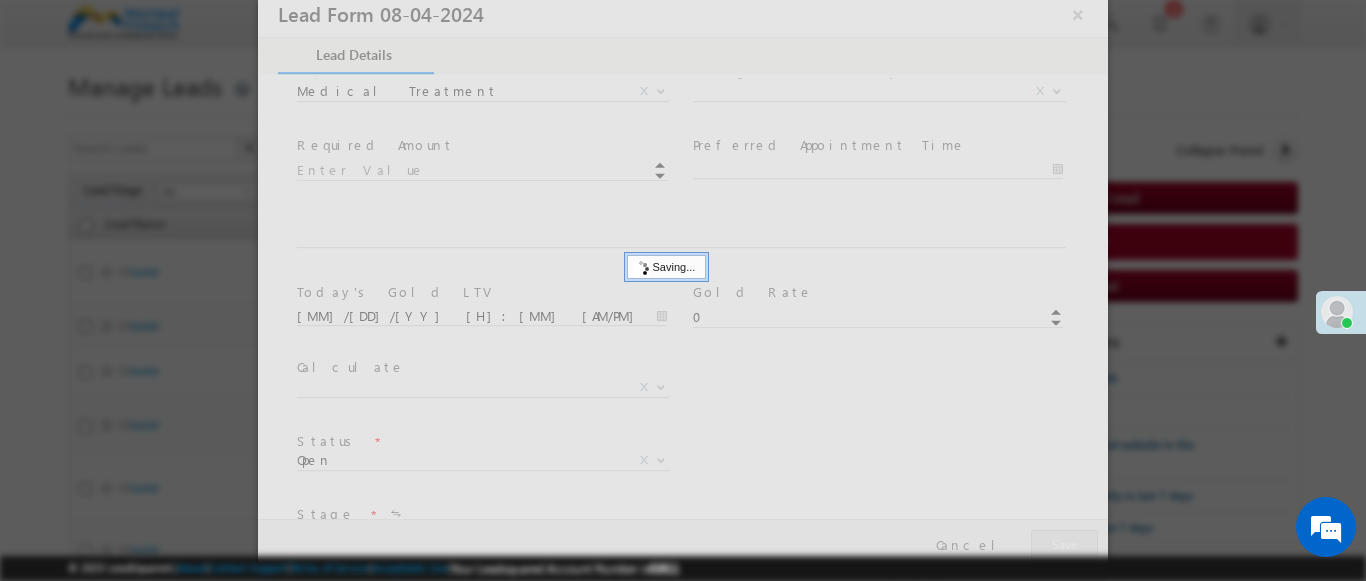 type on "Tamil Nadu" 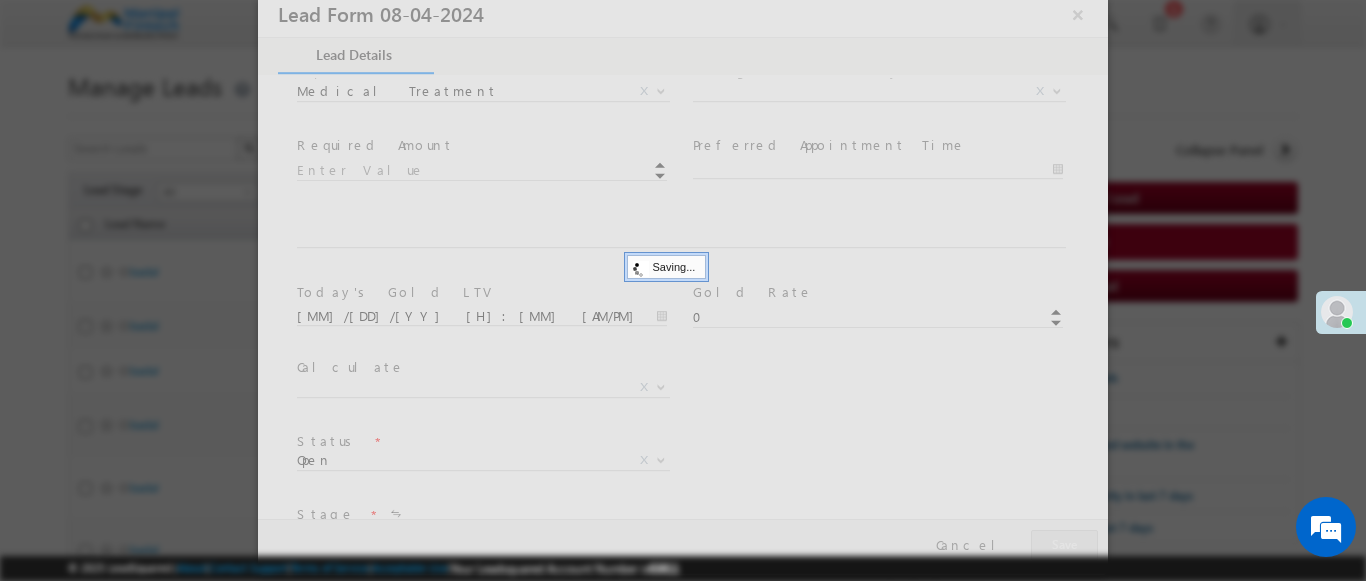 type on "Chennai" 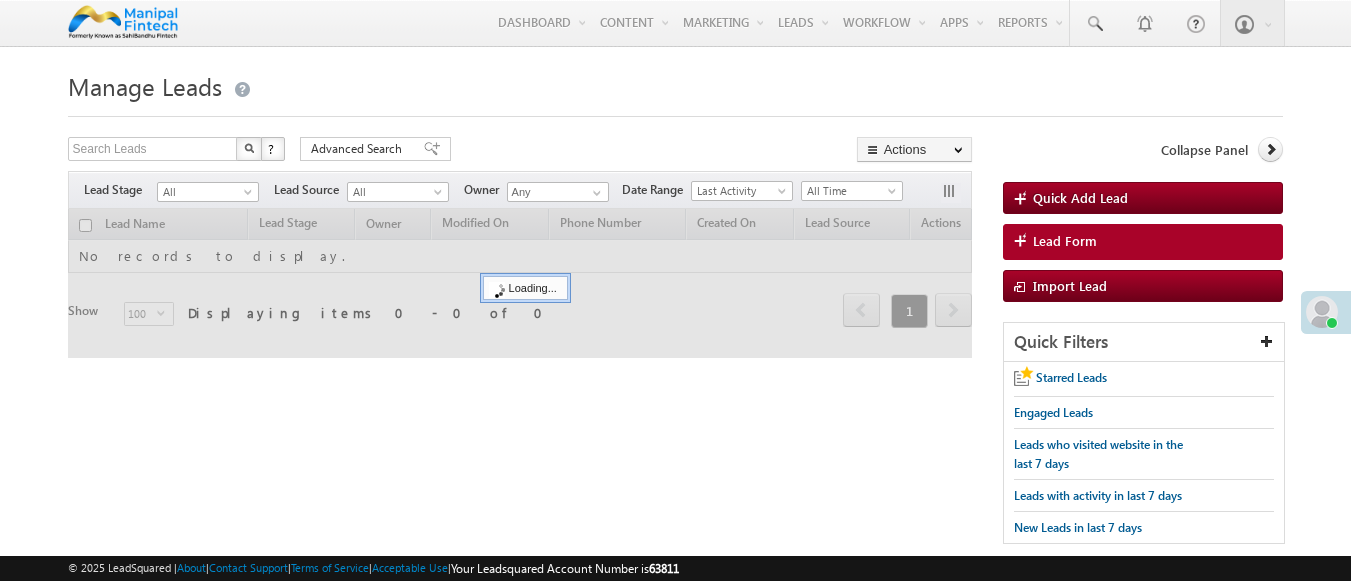 scroll, scrollTop: 0, scrollLeft: 0, axis: both 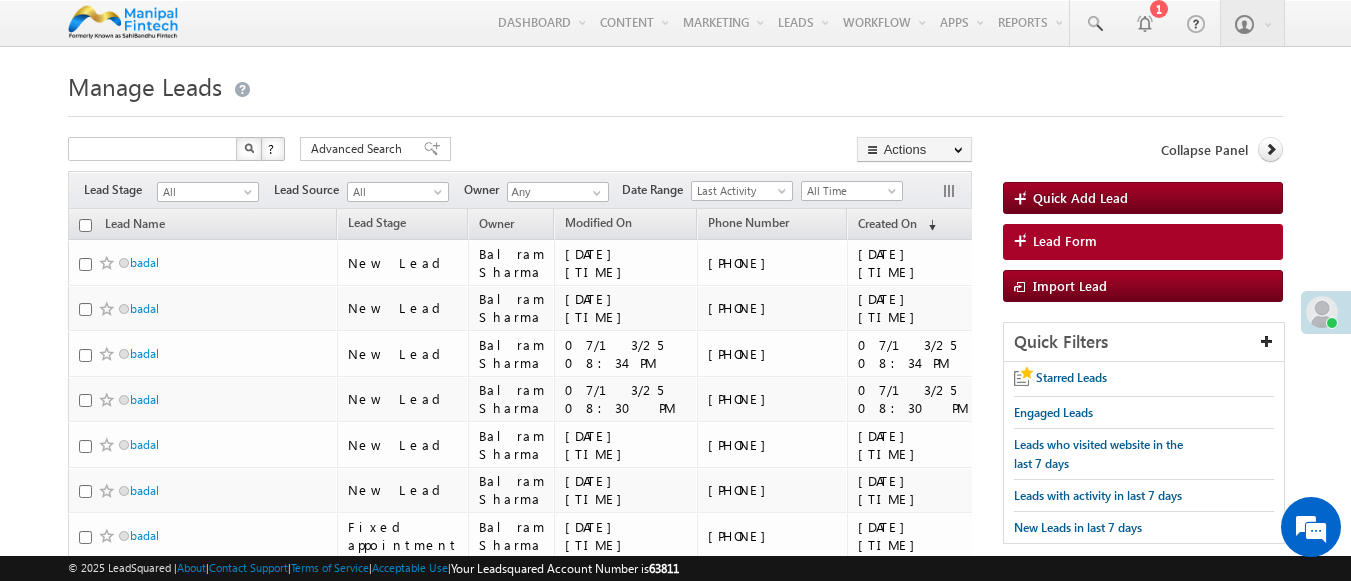 type on "Search Leads" 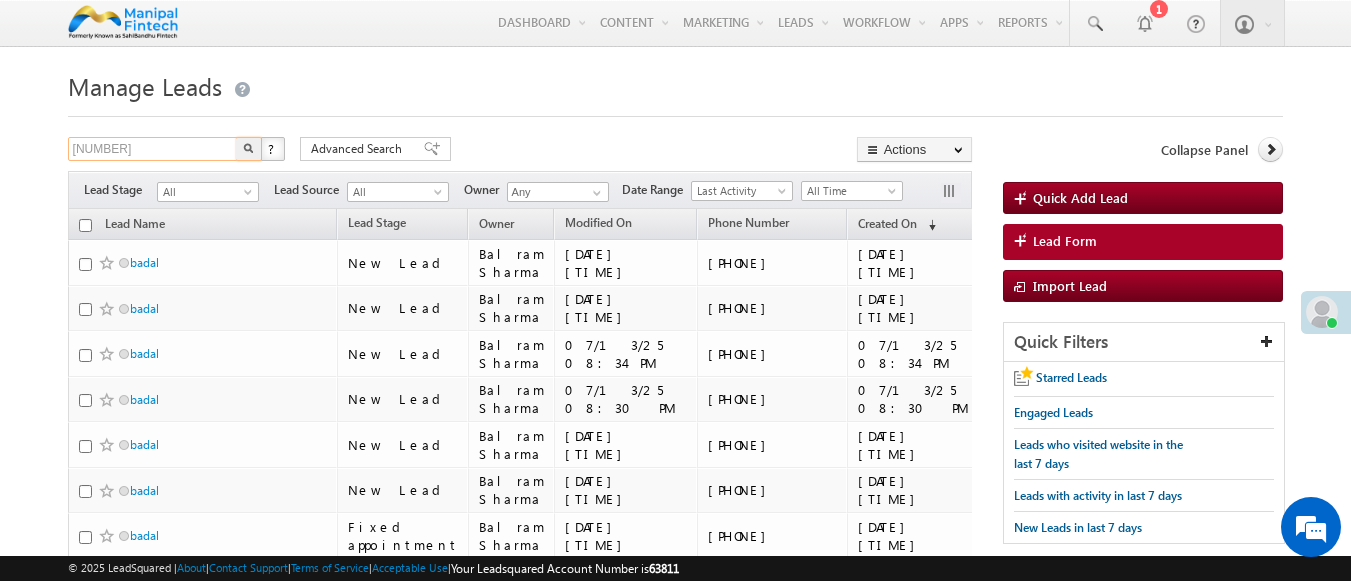 type on "[PHONE]" 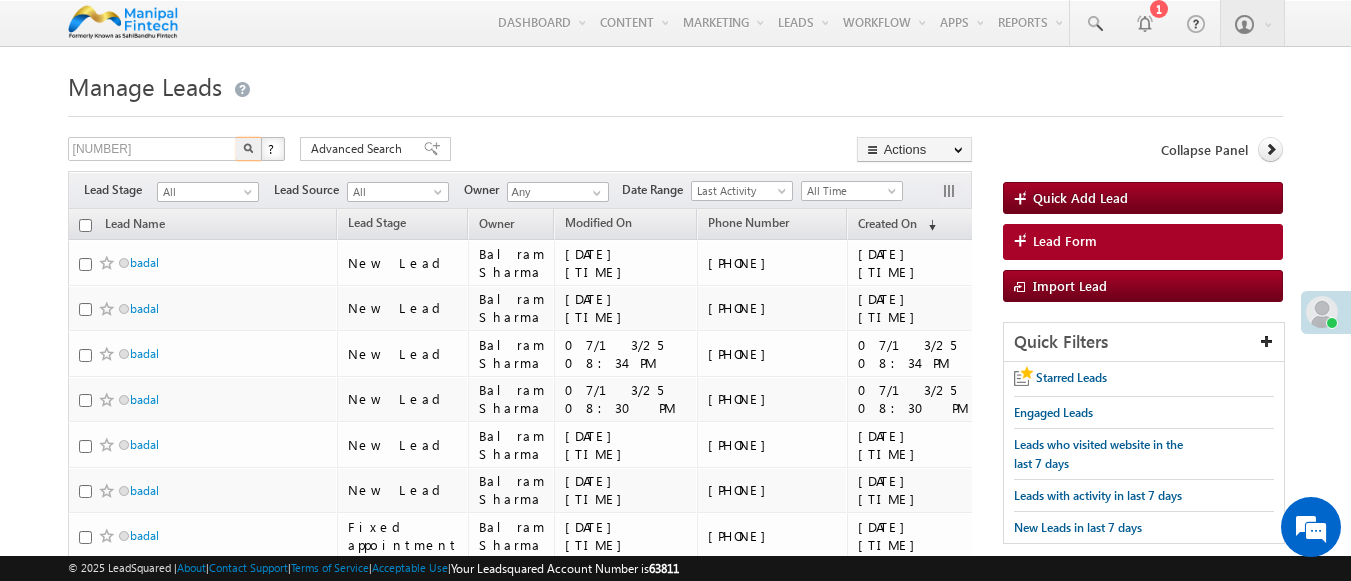 click at bounding box center [248, 148] 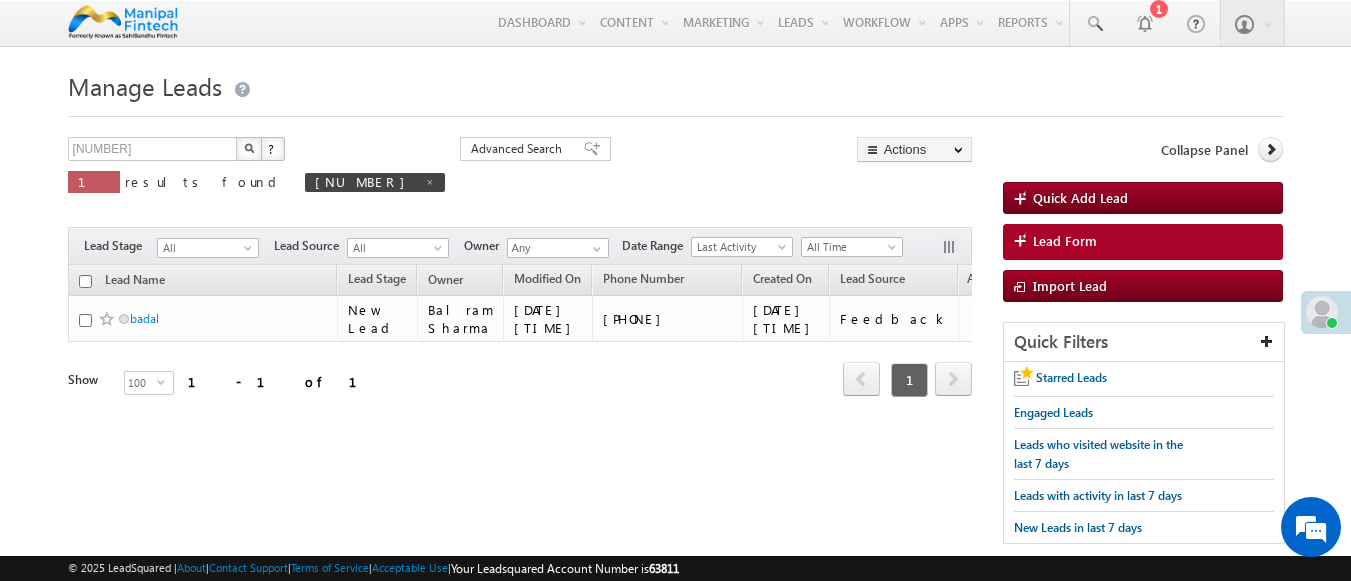 scroll, scrollTop: 0, scrollLeft: 0, axis: both 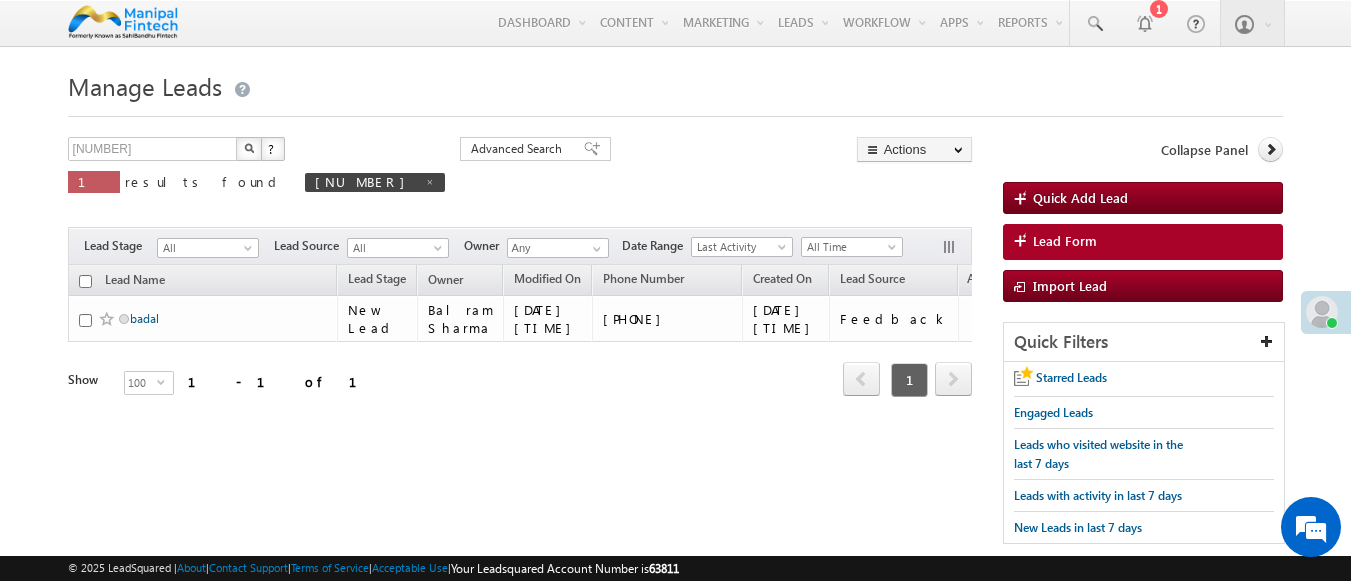 click on "badal" at bounding box center [144, 318] 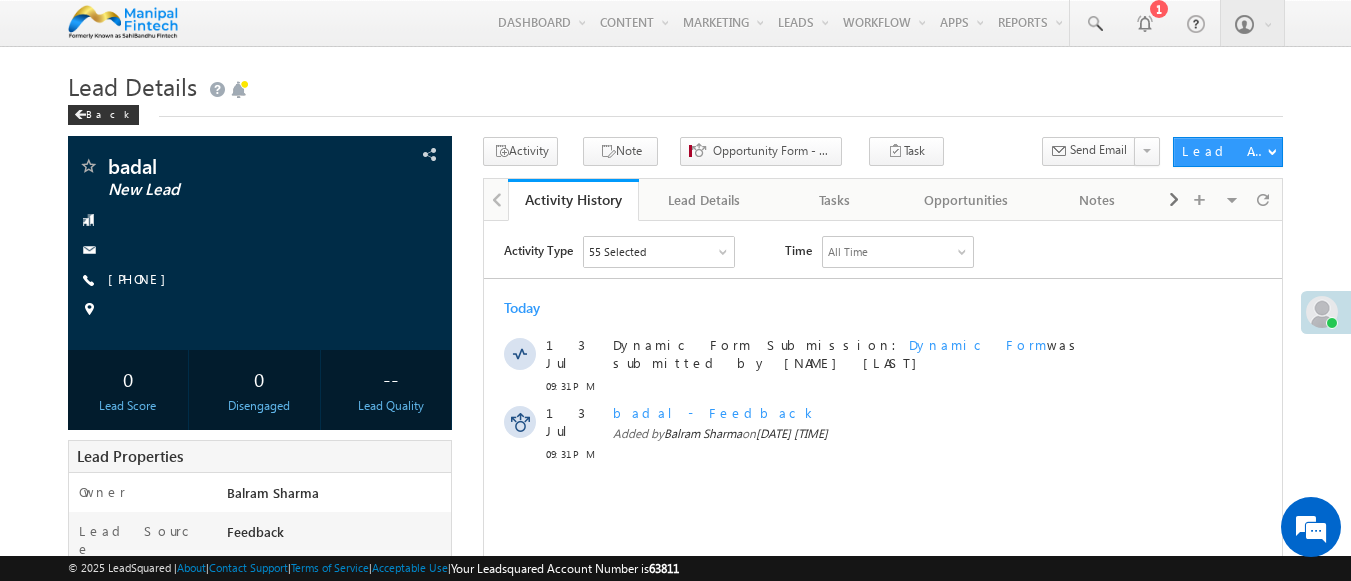 scroll, scrollTop: 0, scrollLeft: 0, axis: both 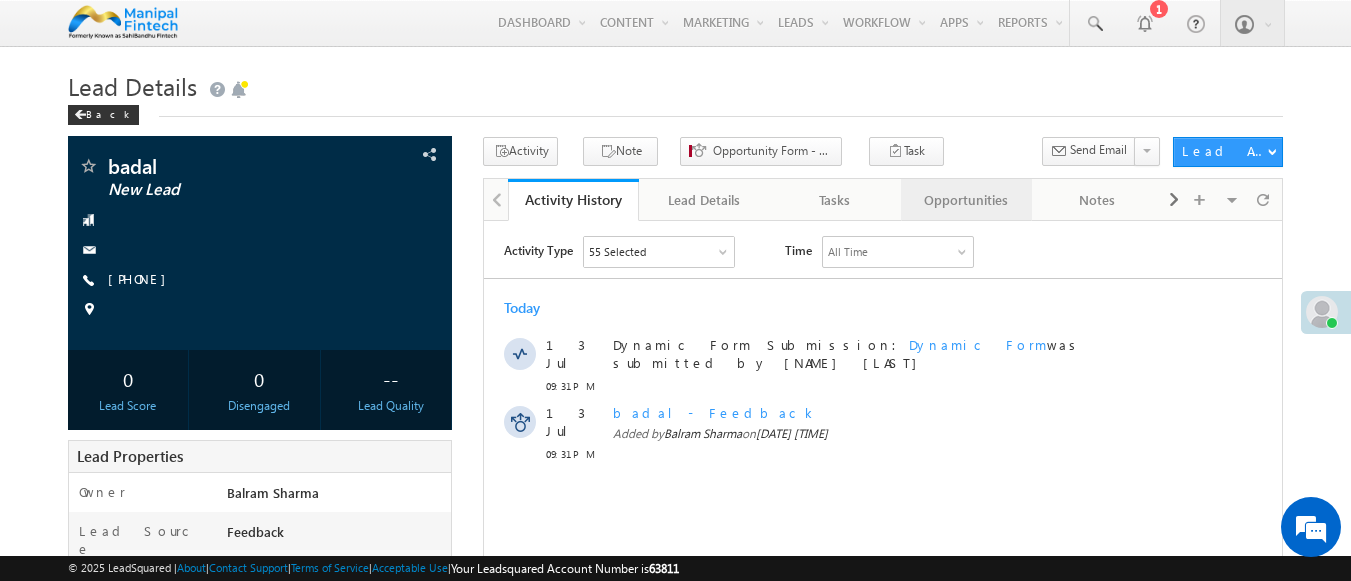 click on "Opportunities" at bounding box center (965, 200) 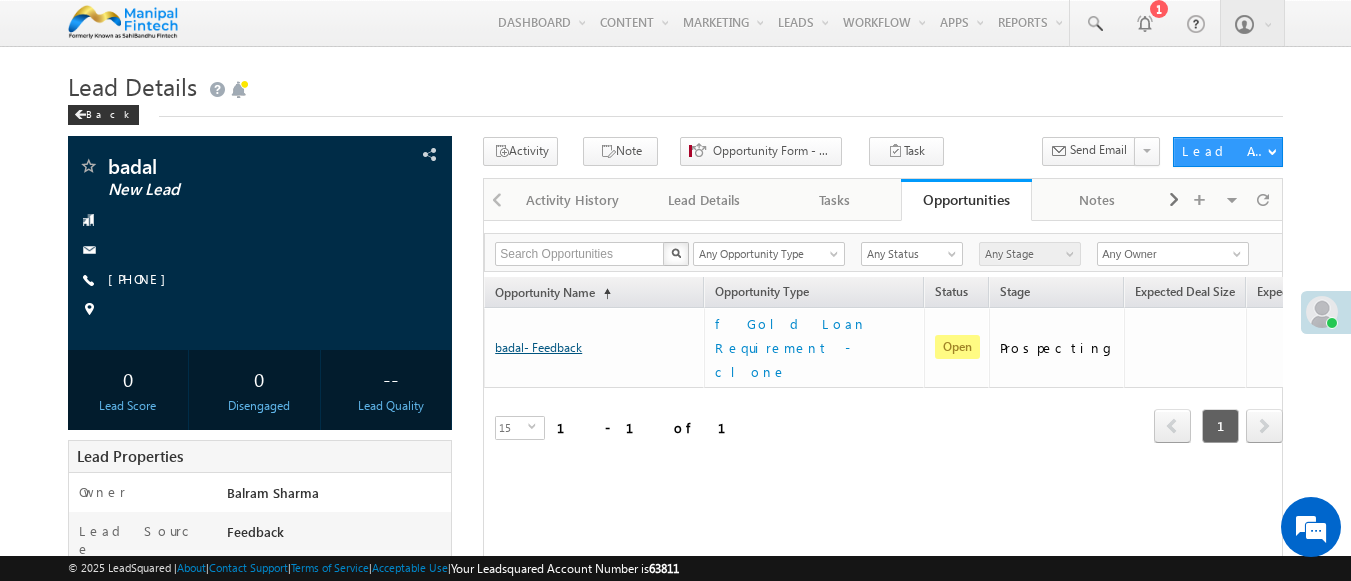 click on "badal- Feedback" at bounding box center [538, 347] 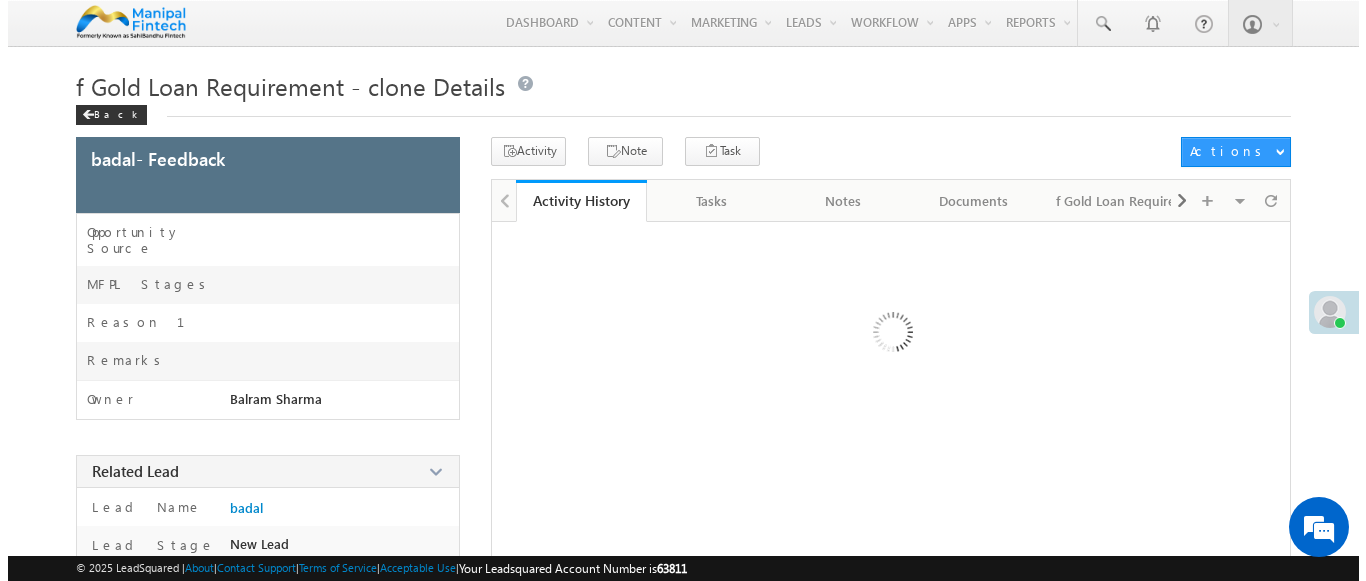 scroll, scrollTop: 0, scrollLeft: 0, axis: both 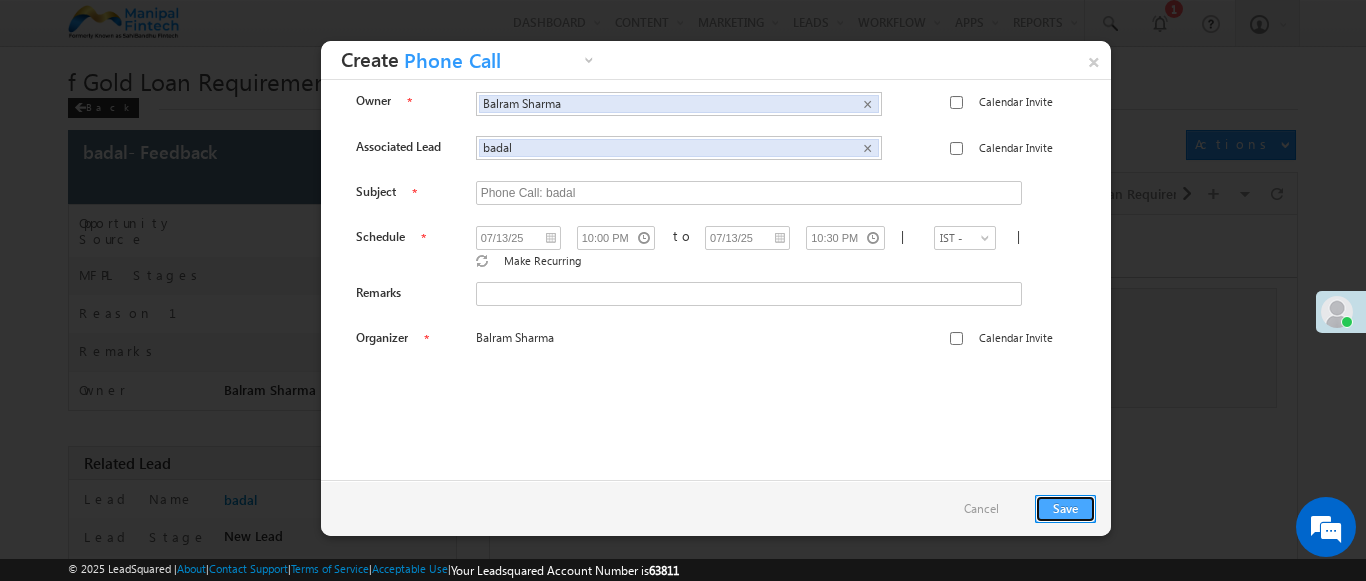 click on "Save" at bounding box center (1065, 509) 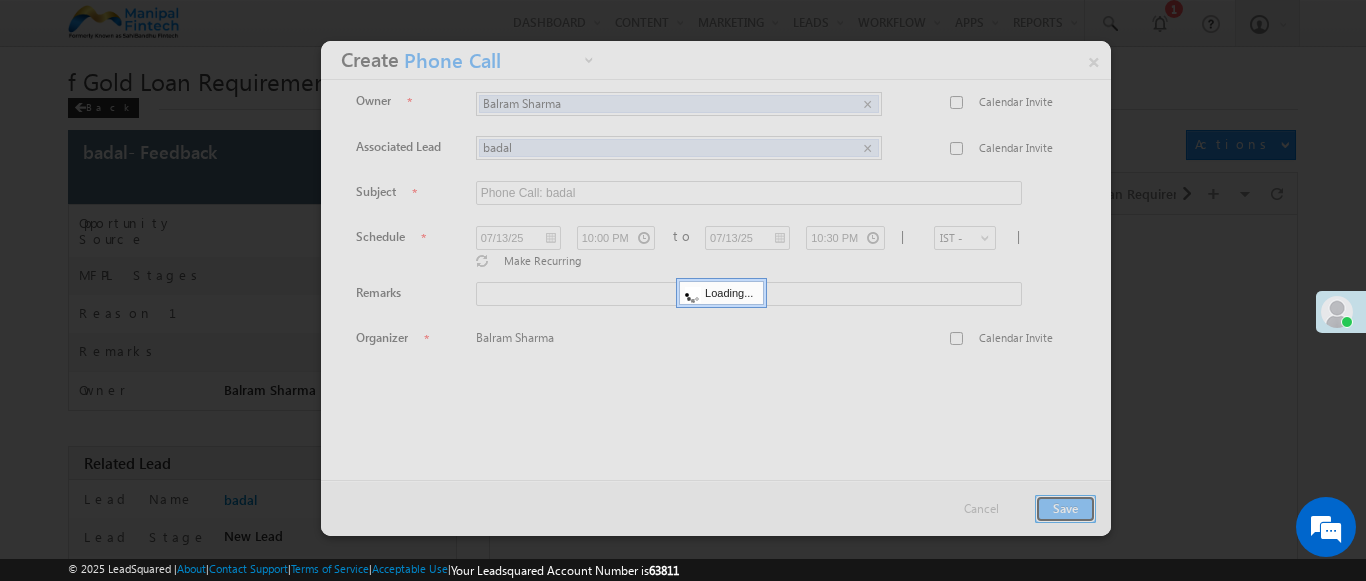 scroll, scrollTop: 182, scrollLeft: 0, axis: vertical 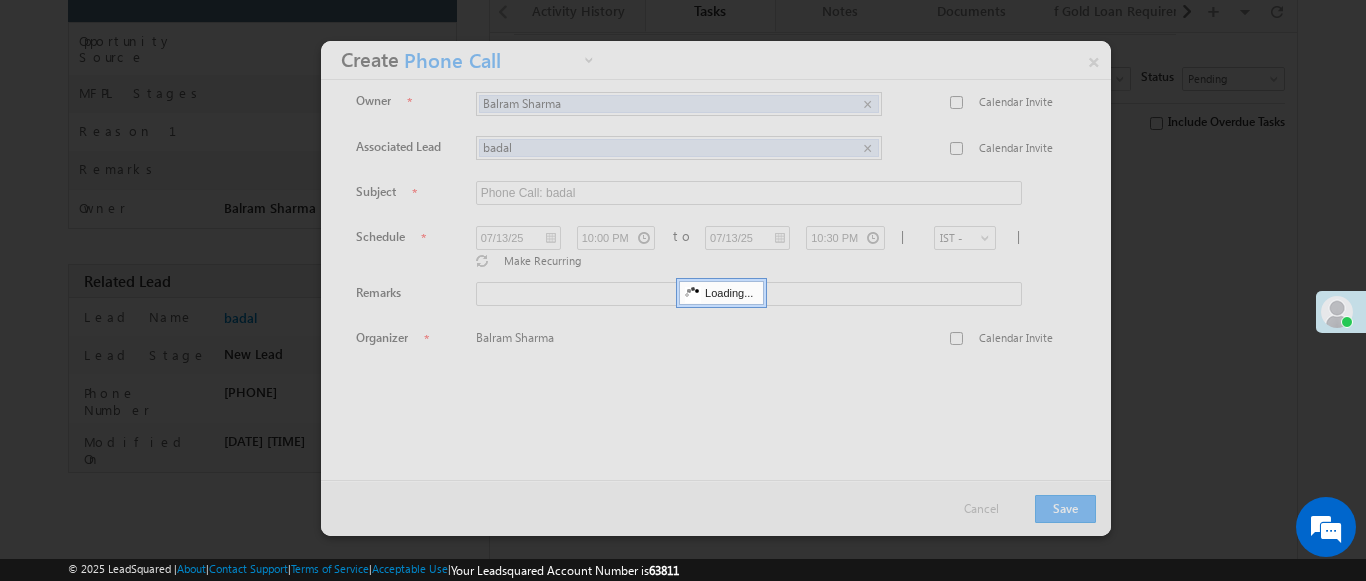 click on "Tasks" at bounding box center (710, 10) 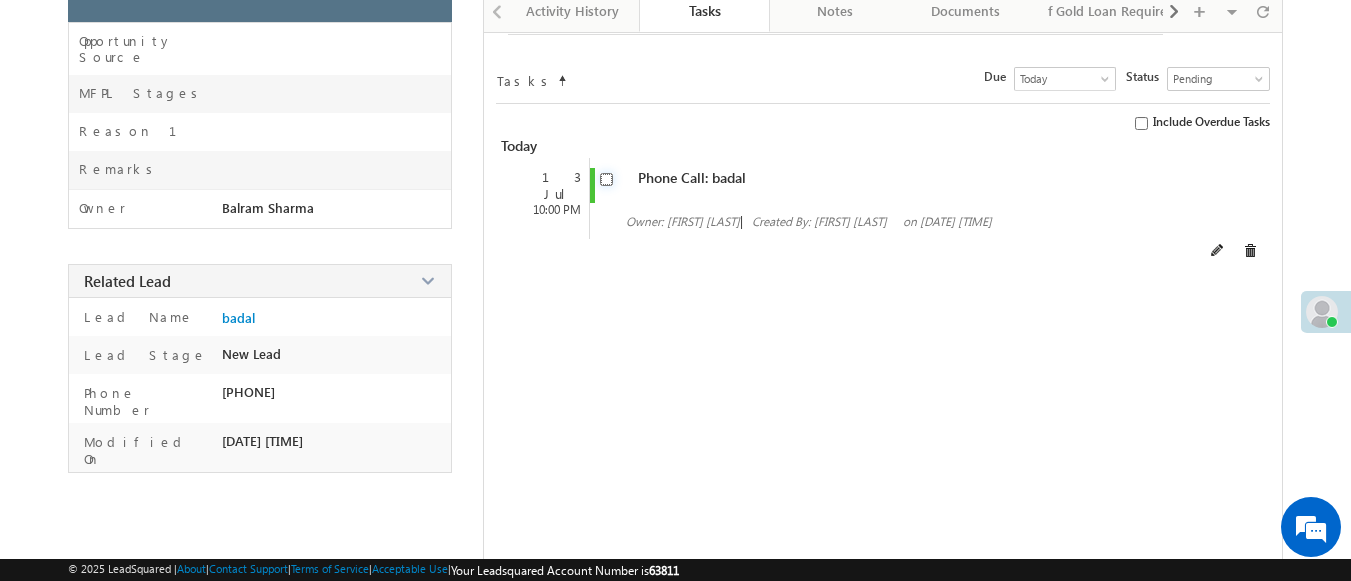 click at bounding box center (606, 179) 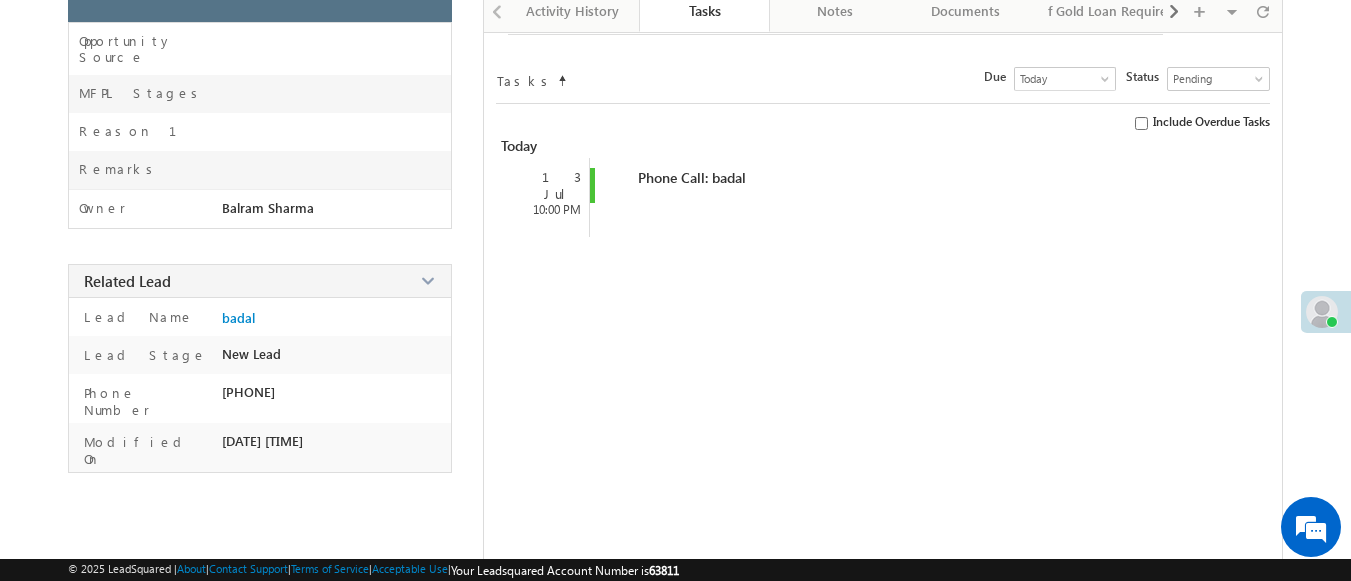 scroll, scrollTop: 235, scrollLeft: 0, axis: vertical 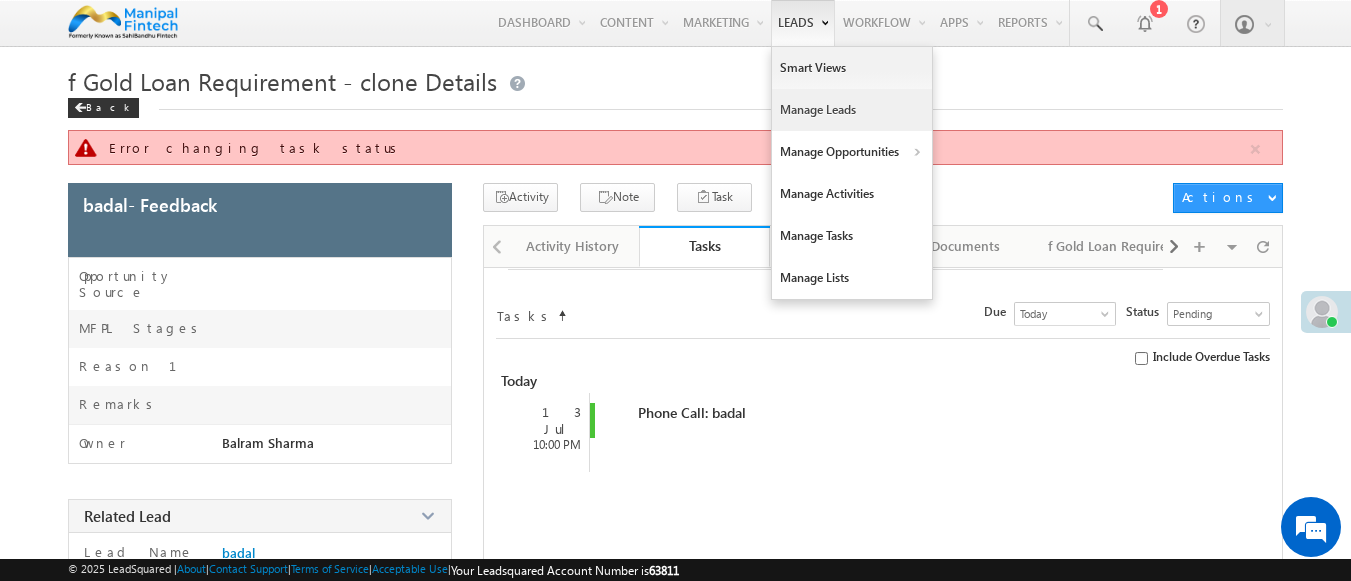 click on "Manage Leads" at bounding box center [852, 110] 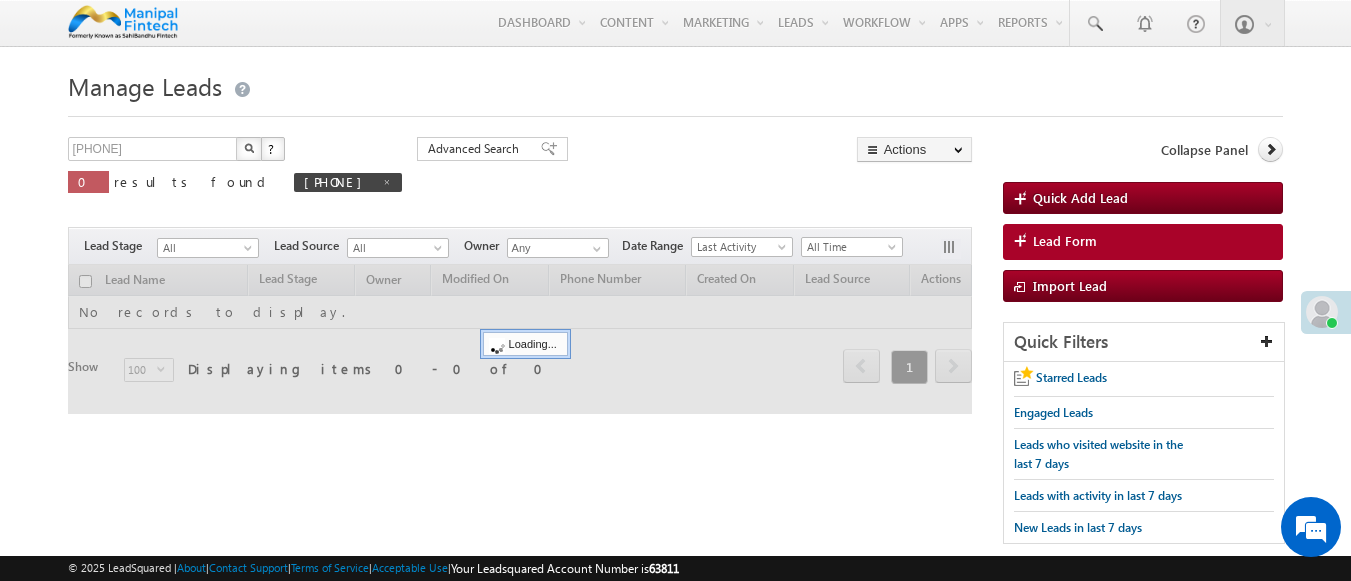 scroll, scrollTop: 0, scrollLeft: 0, axis: both 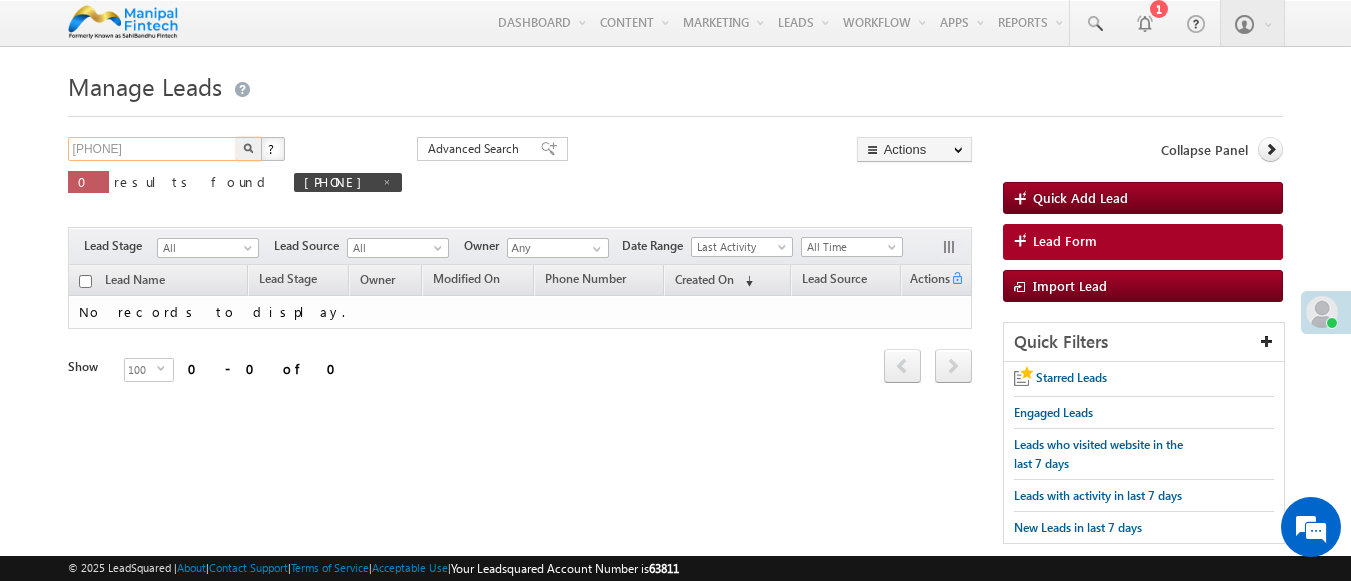 click on "[PHONE]" at bounding box center [153, 149] 